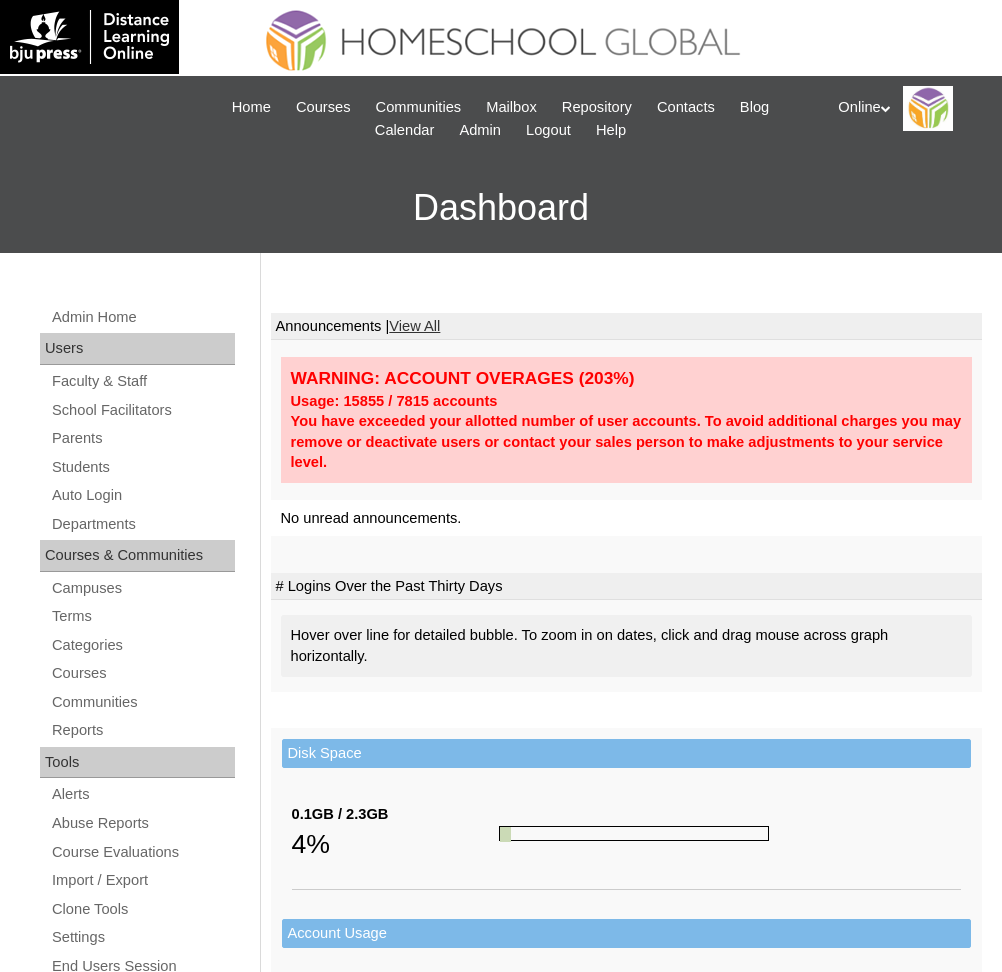 scroll, scrollTop: 0, scrollLeft: 0, axis: both 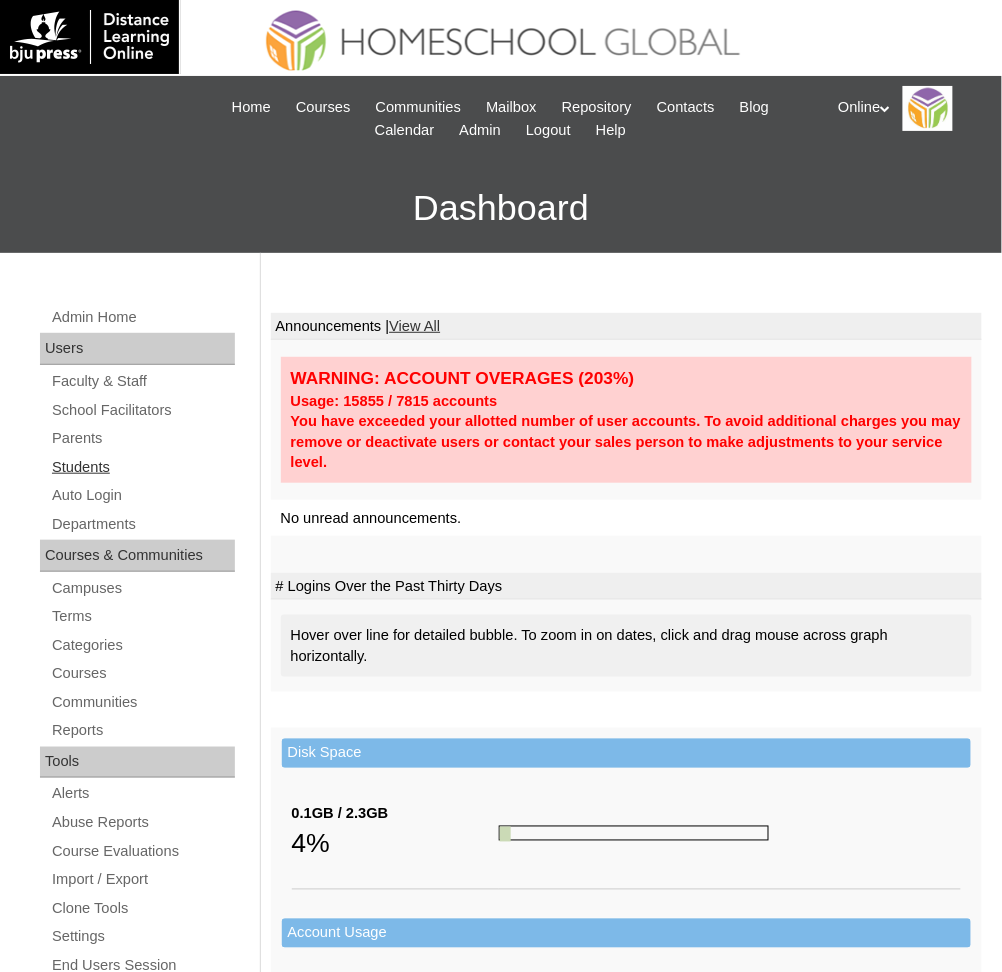 click on "Students" at bounding box center [142, 467] 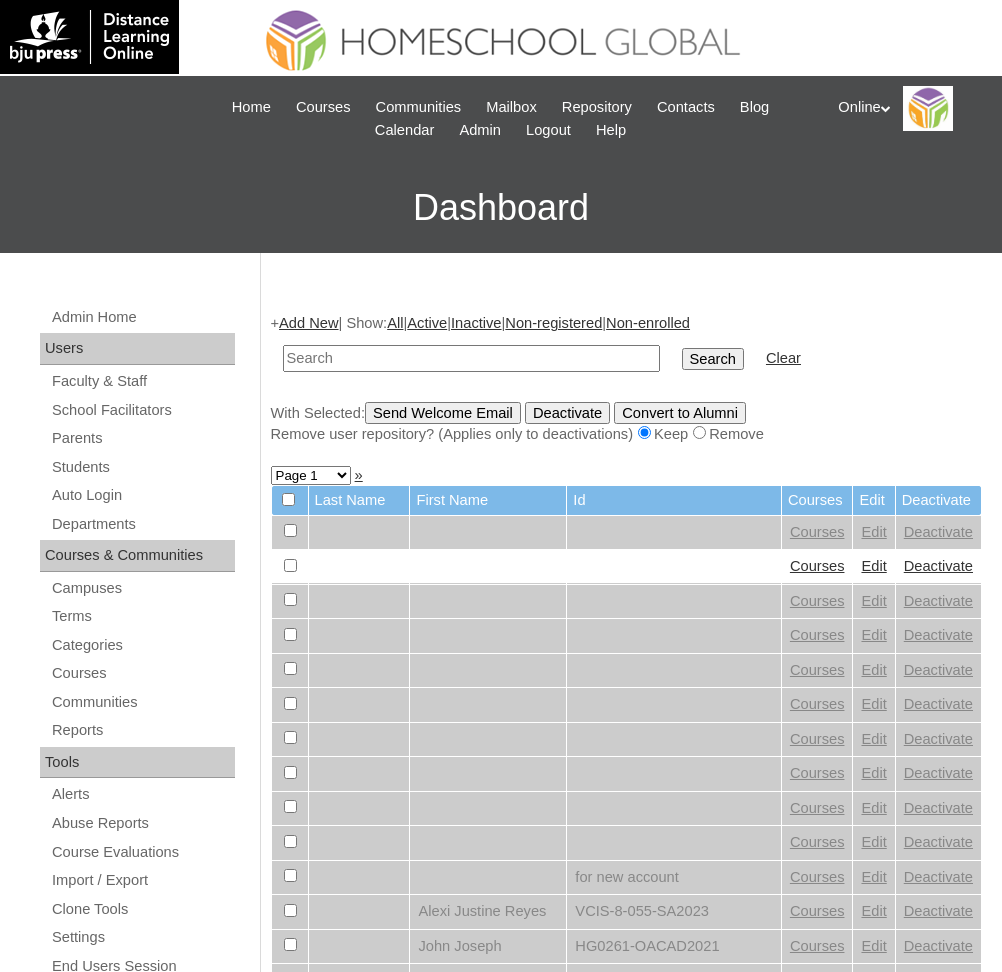 scroll, scrollTop: 0, scrollLeft: 0, axis: both 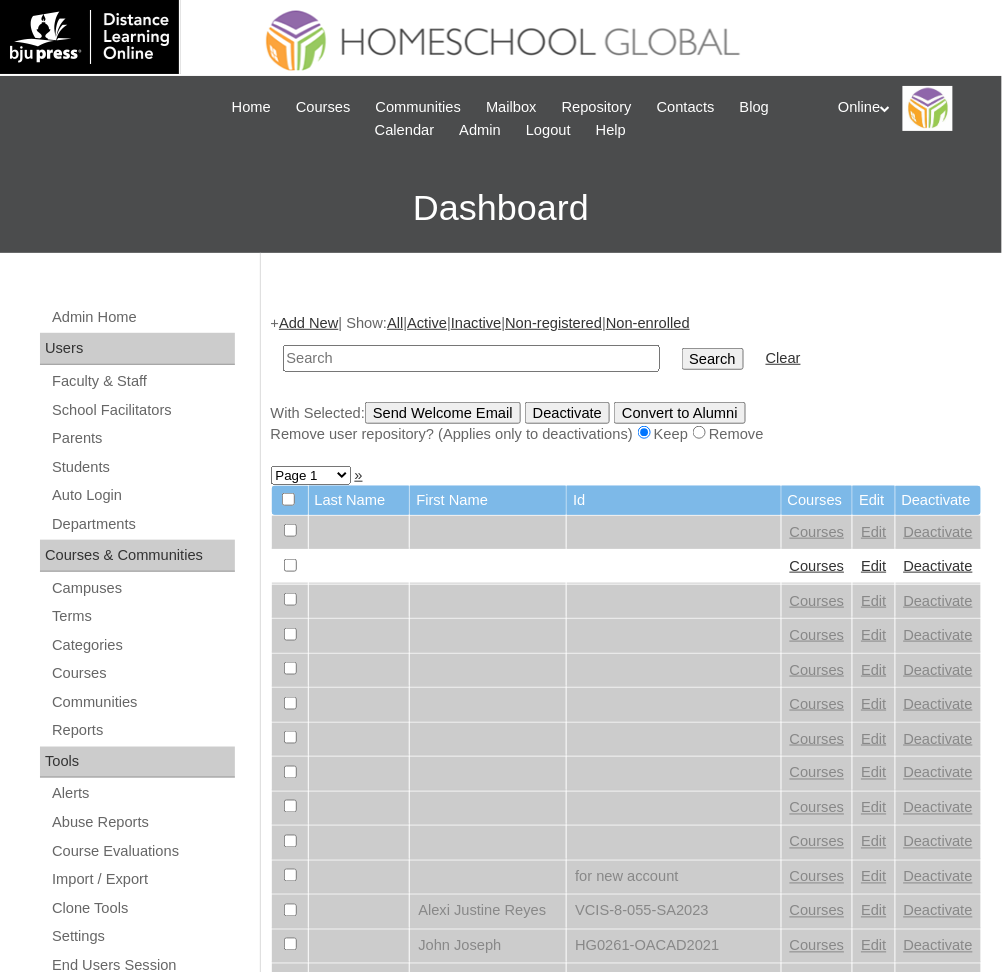 paste on "HG1464OACAD2025" 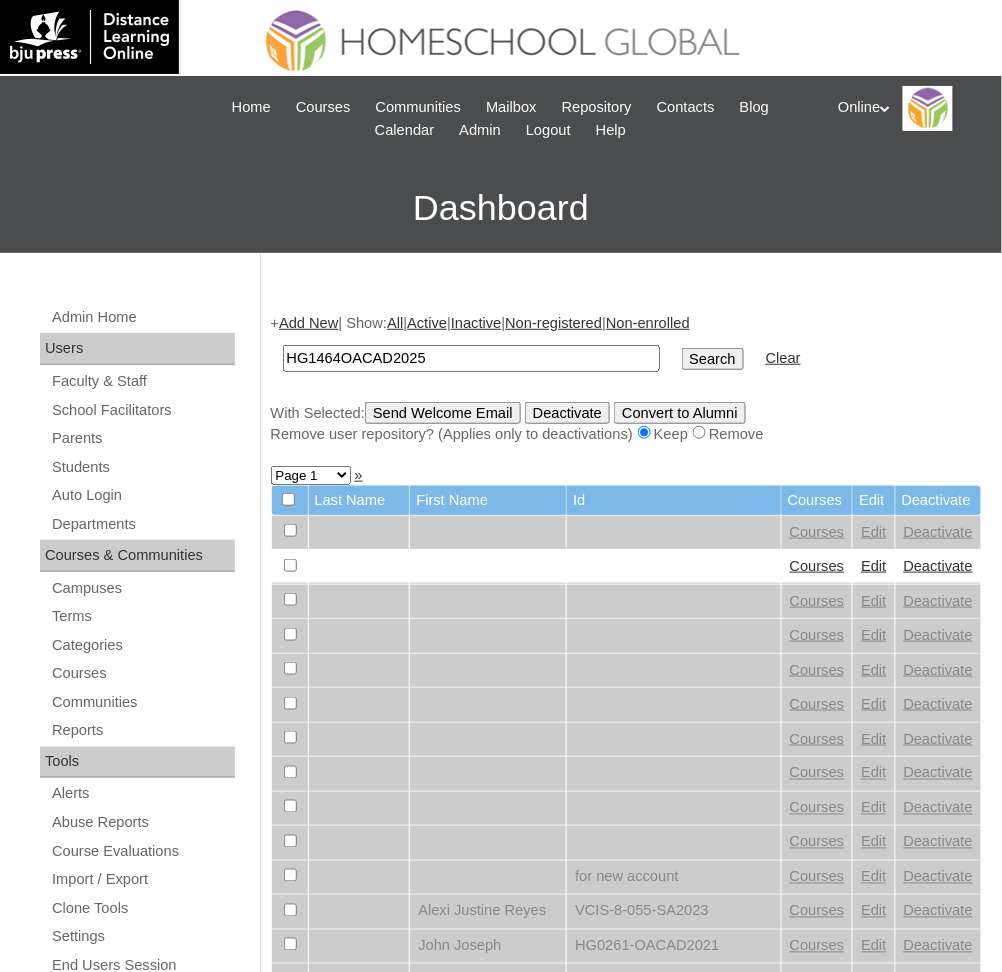 type on "HG1464OACAD2025" 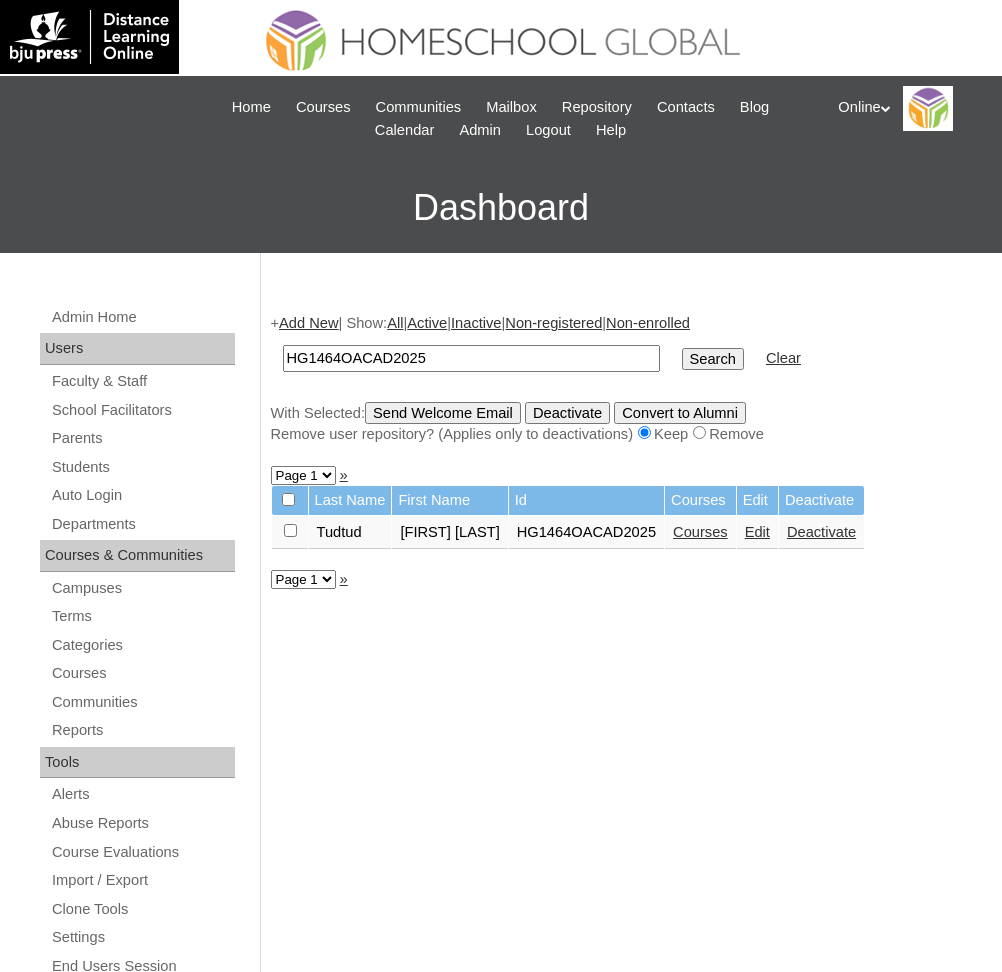 scroll, scrollTop: 0, scrollLeft: 0, axis: both 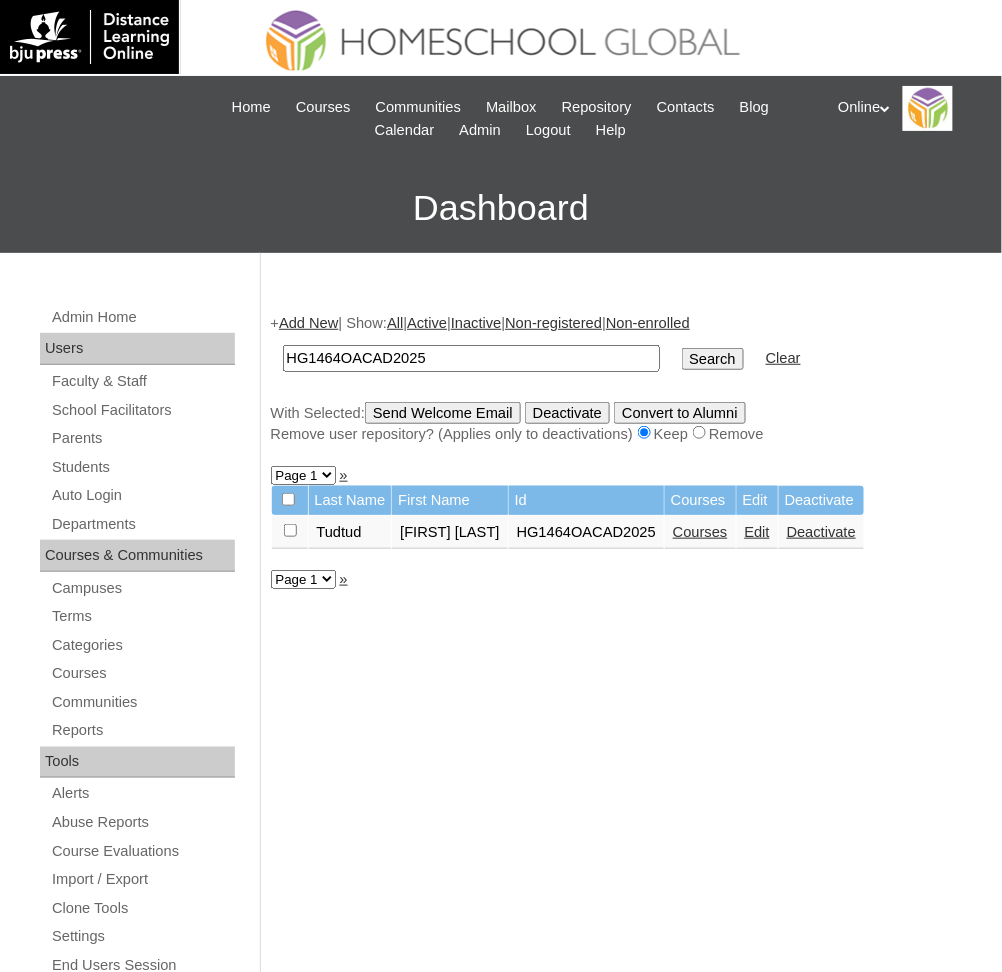click on "HG1464OACAD2025" at bounding box center (471, 358) 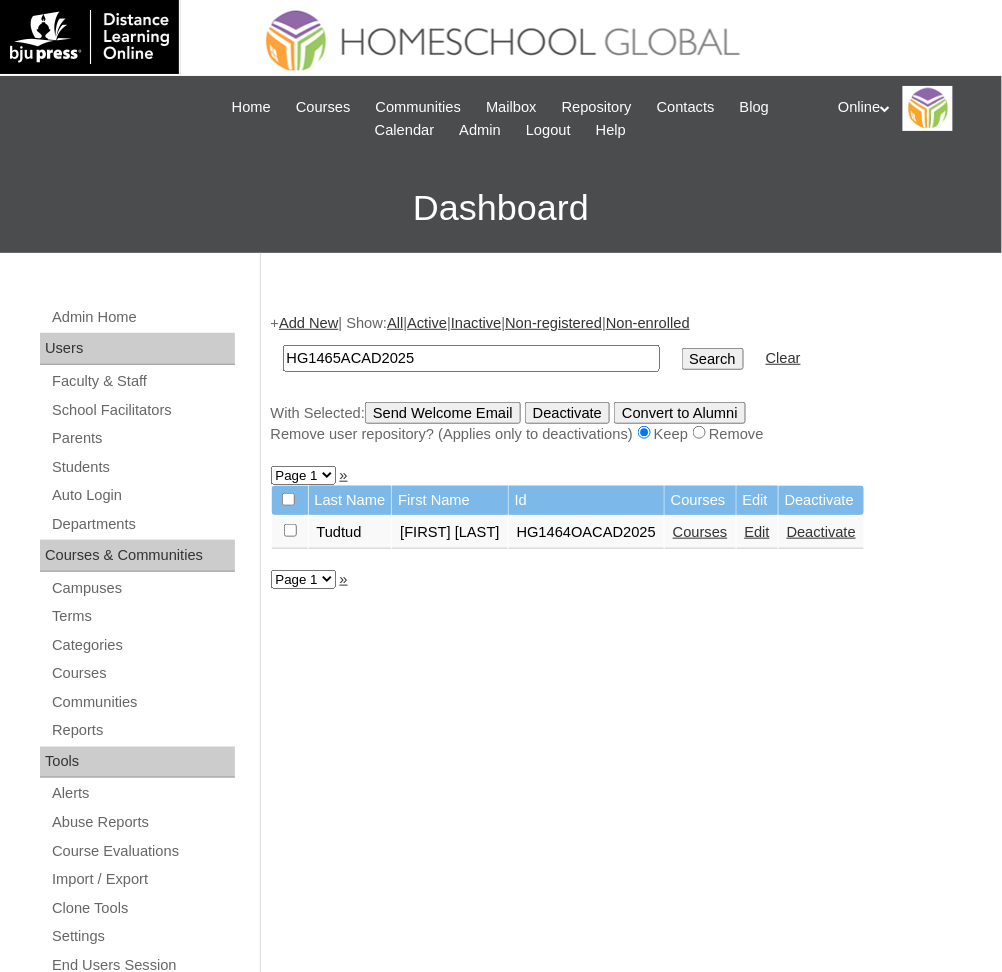 type on "HG1465ACAD2025" 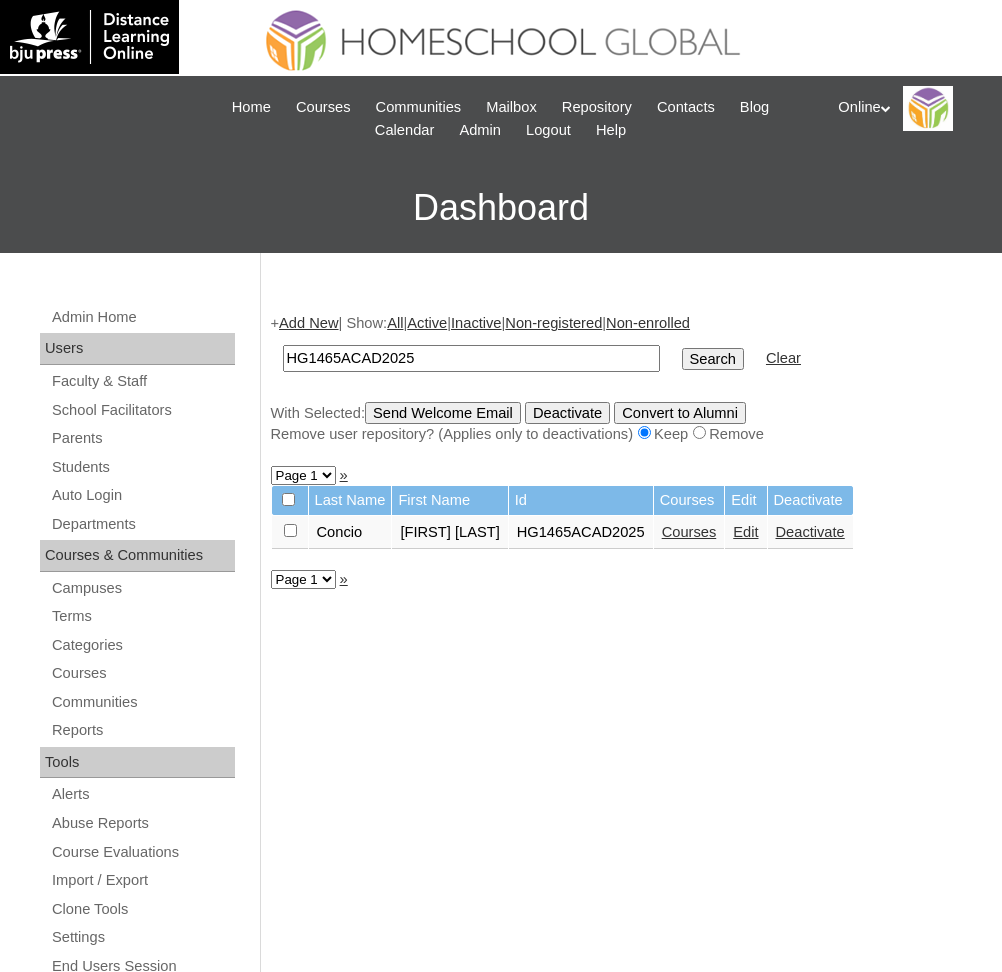 scroll, scrollTop: 0, scrollLeft: 0, axis: both 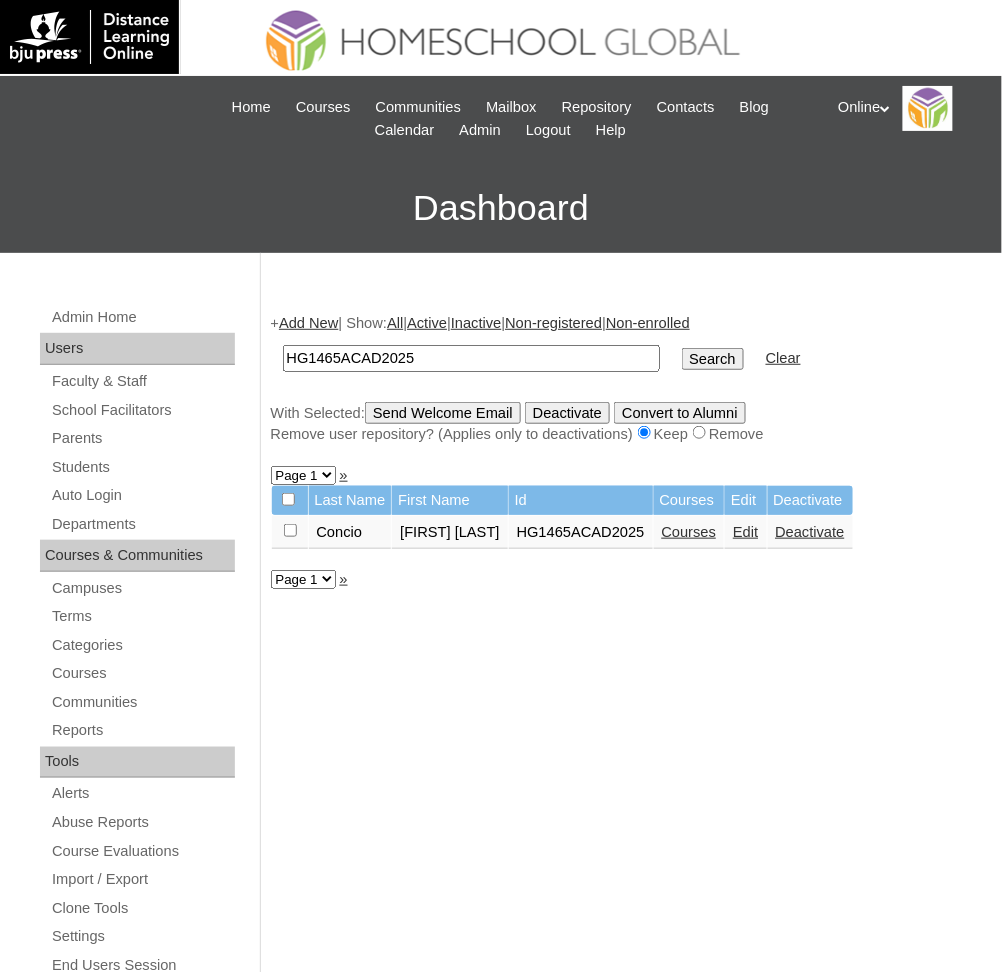 click on "Edit" at bounding box center (745, 532) 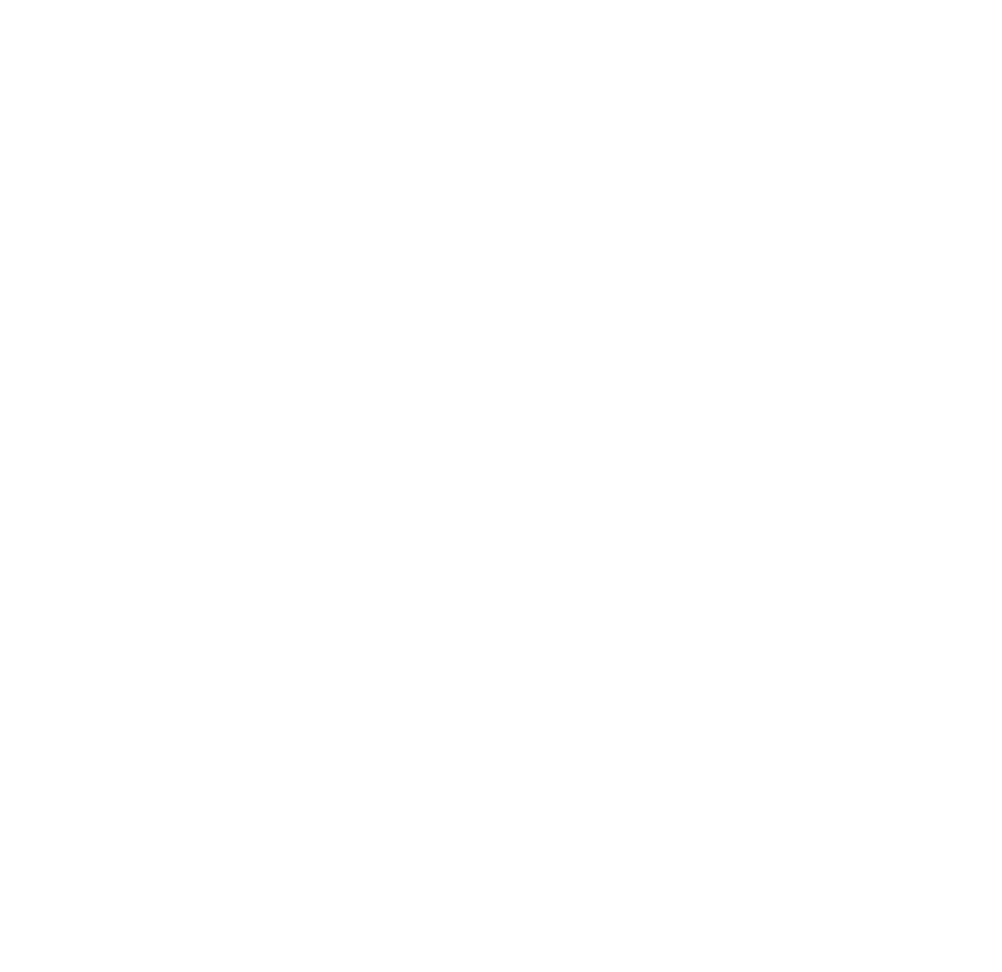 scroll, scrollTop: 0, scrollLeft: 0, axis: both 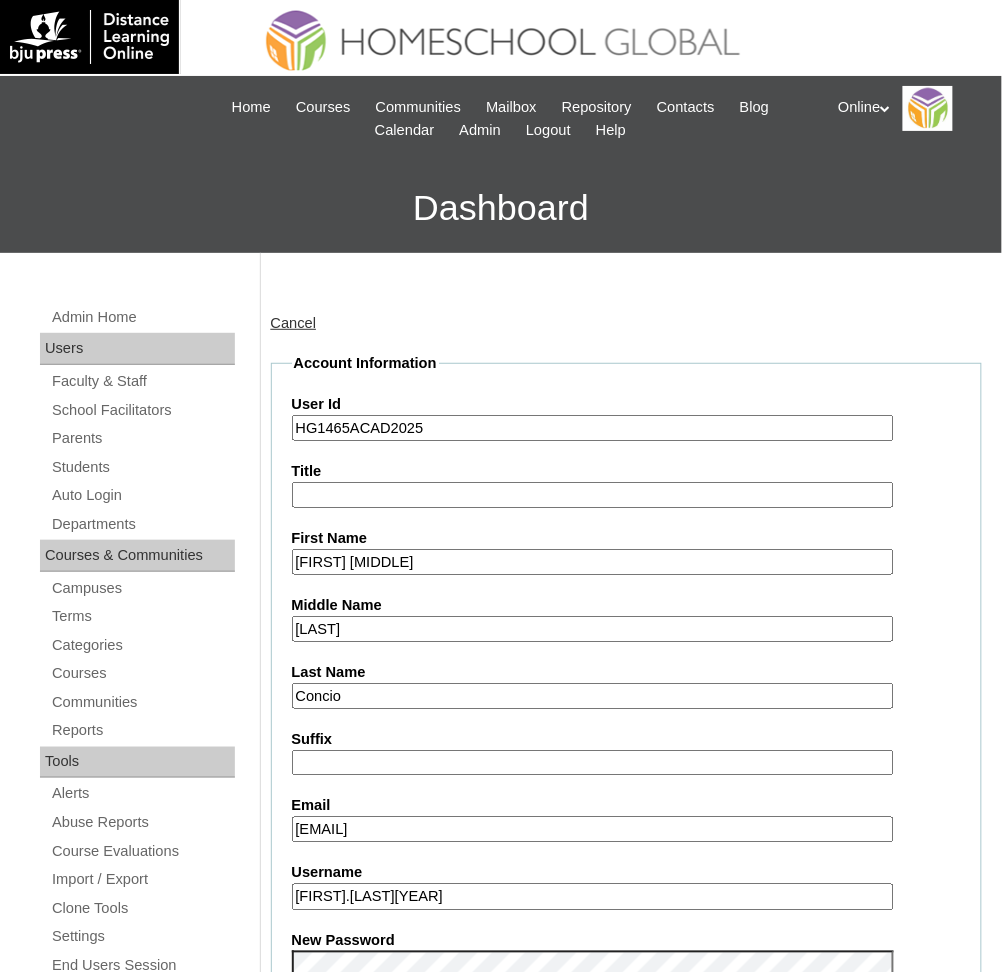click on "HG1465ACAD2025" at bounding box center [593, 428] 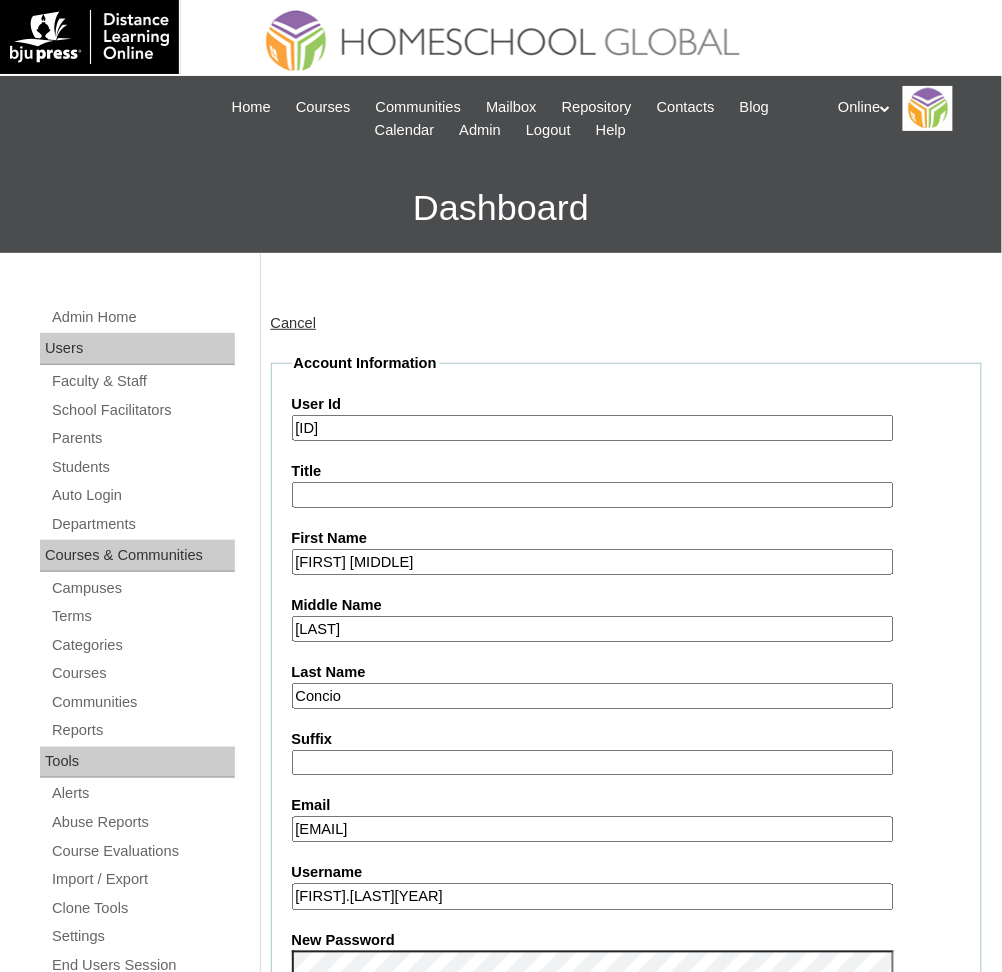 type on "[ID]" 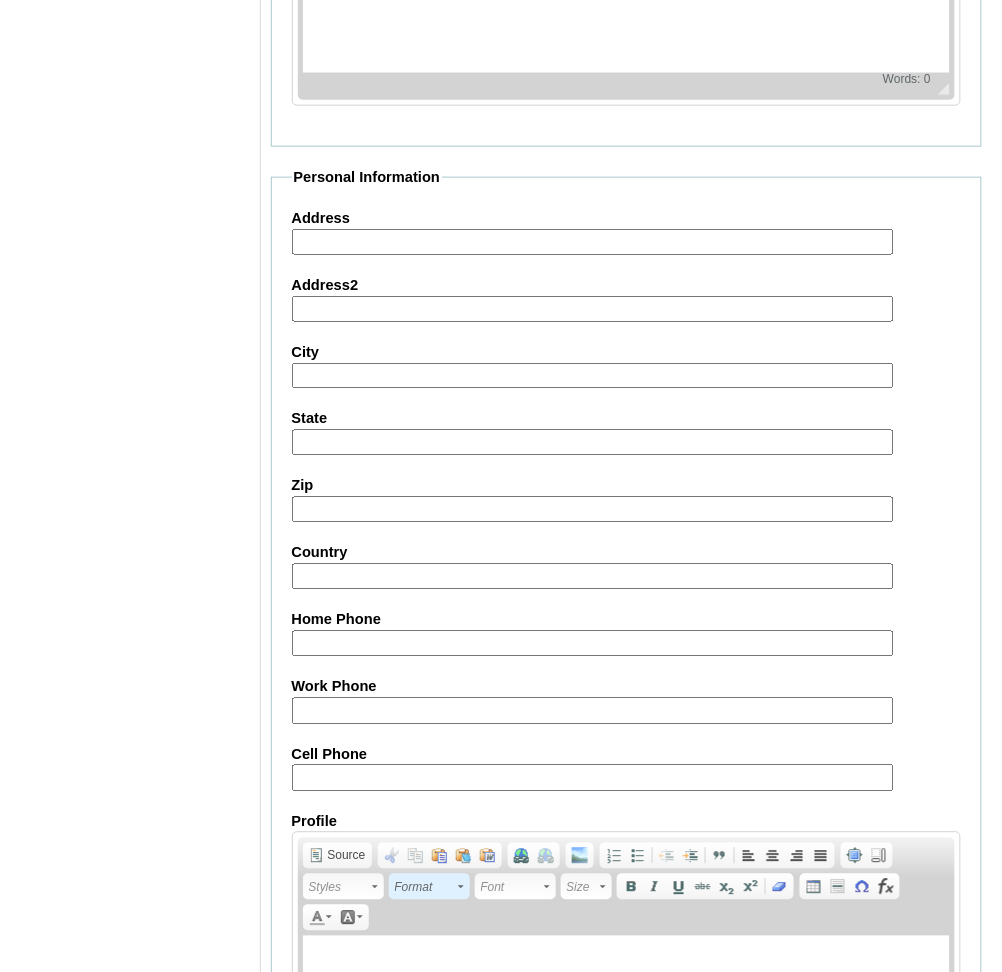 scroll, scrollTop: 2120, scrollLeft: 0, axis: vertical 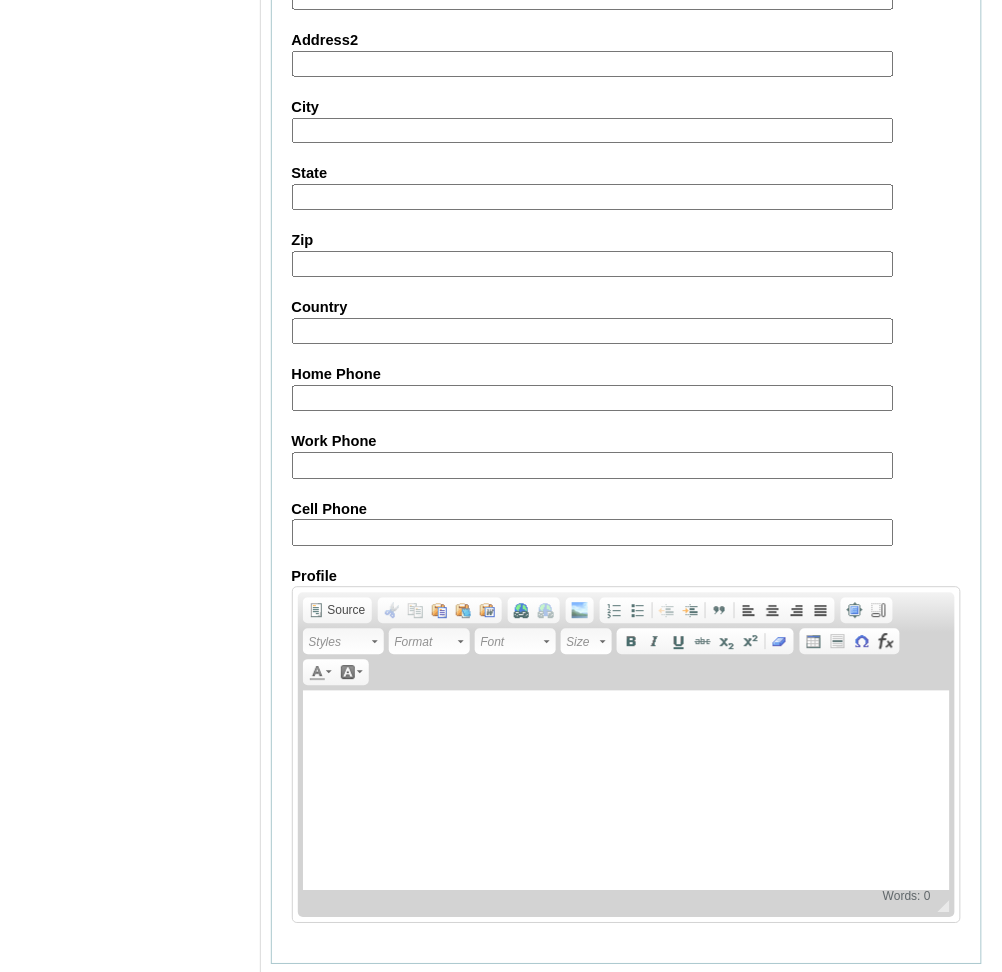 click on "Submit" at bounding box center [302, 996] 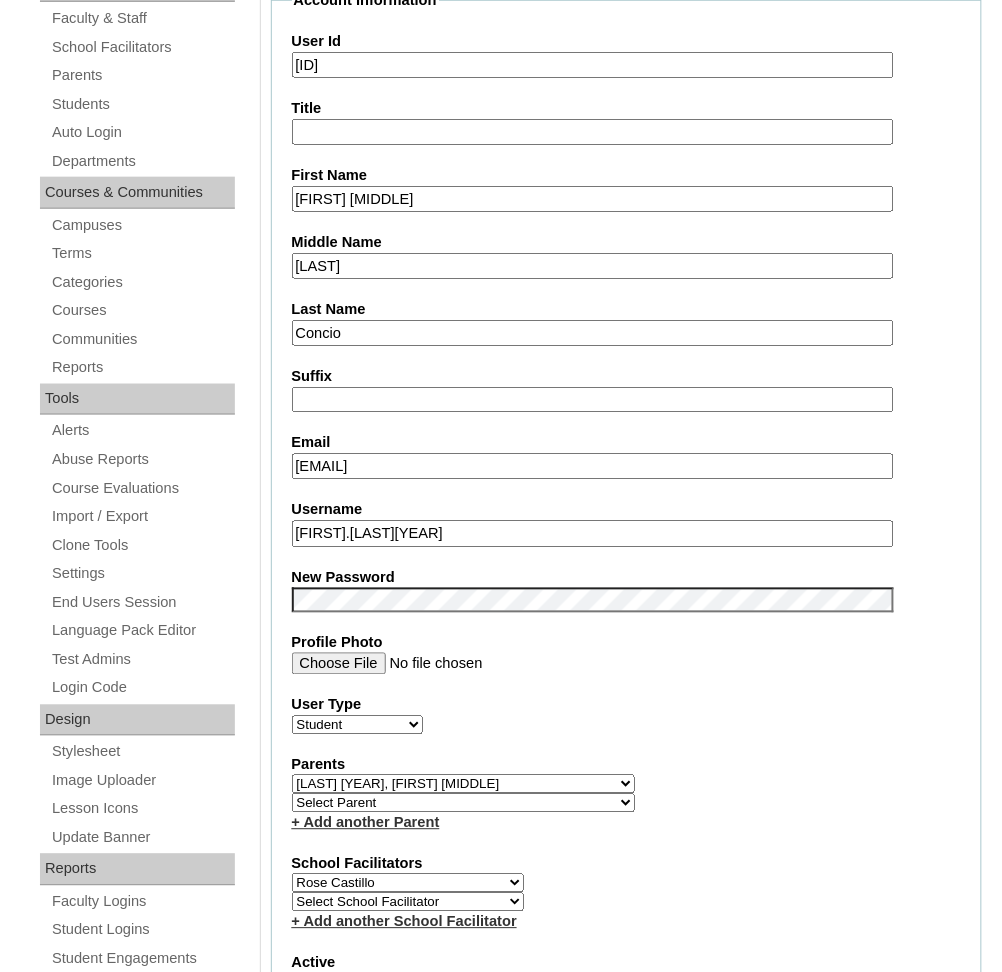 scroll, scrollTop: 0, scrollLeft: 0, axis: both 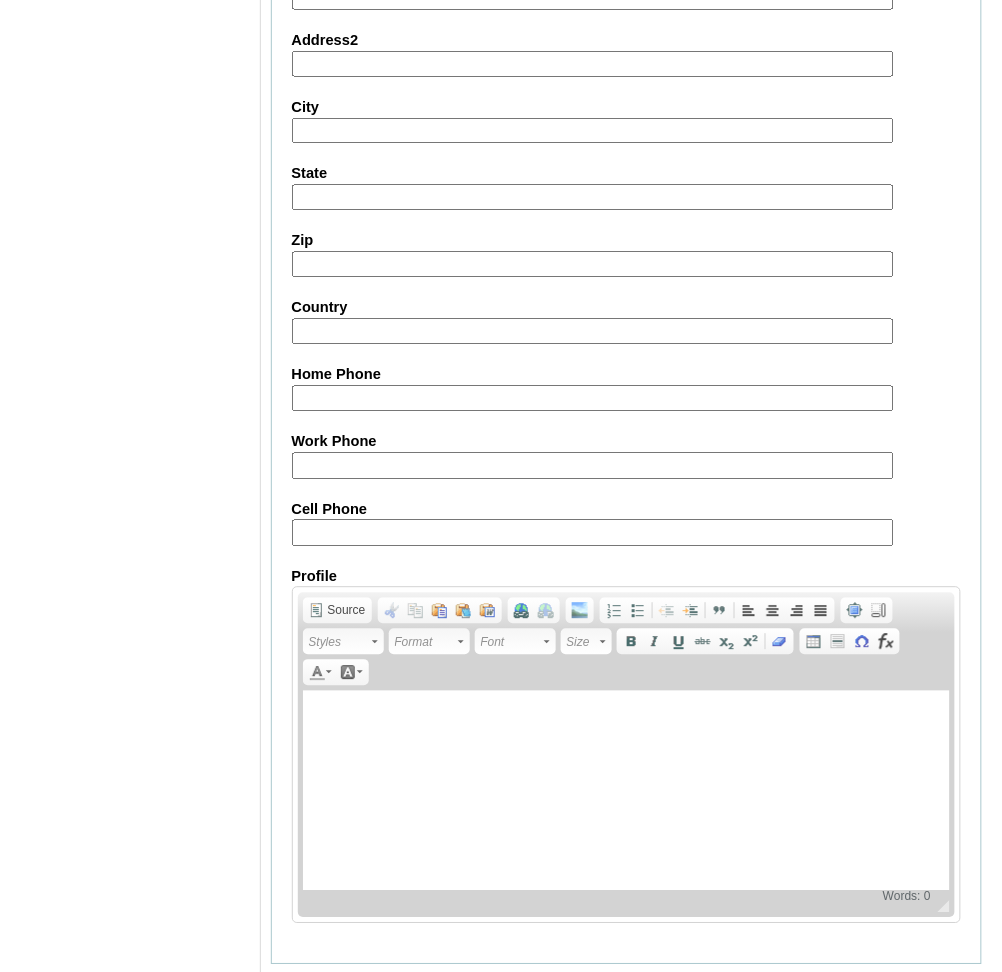 click on "Submit" at bounding box center (302, 996) 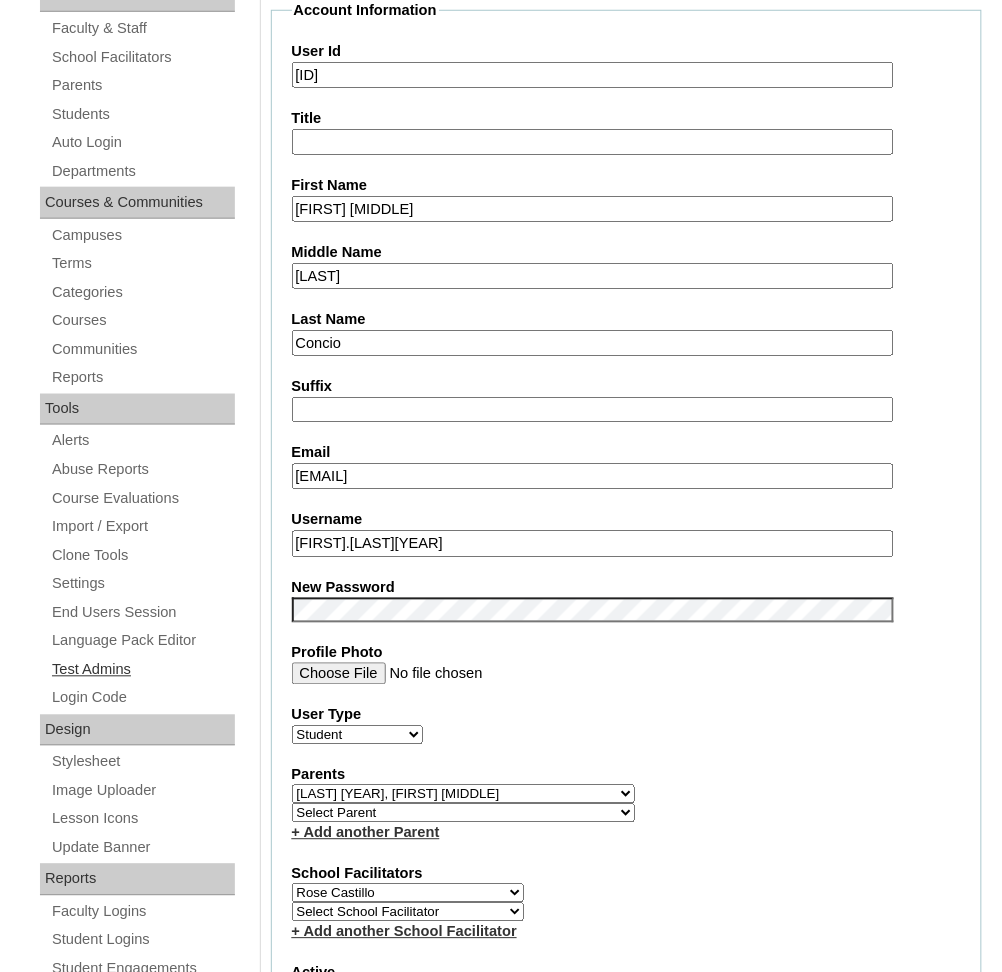 scroll, scrollTop: 0, scrollLeft: 0, axis: both 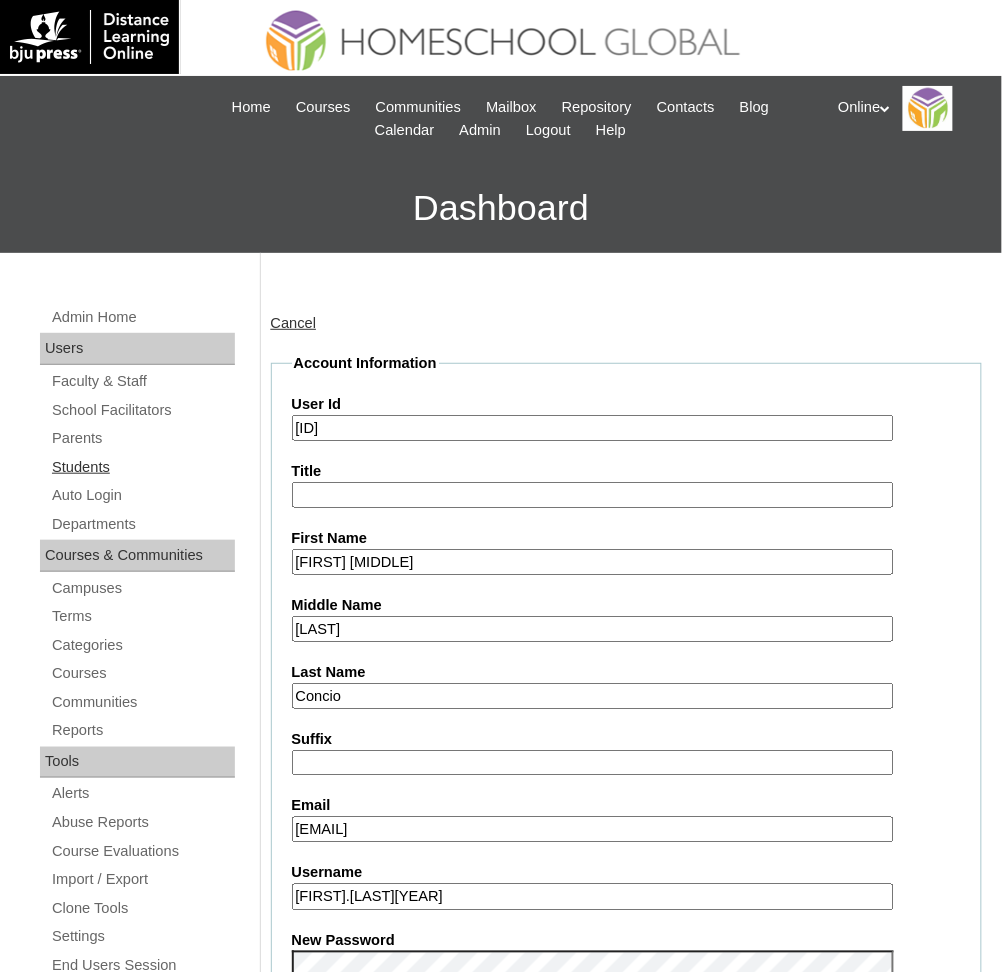 click on "Students" at bounding box center (142, 467) 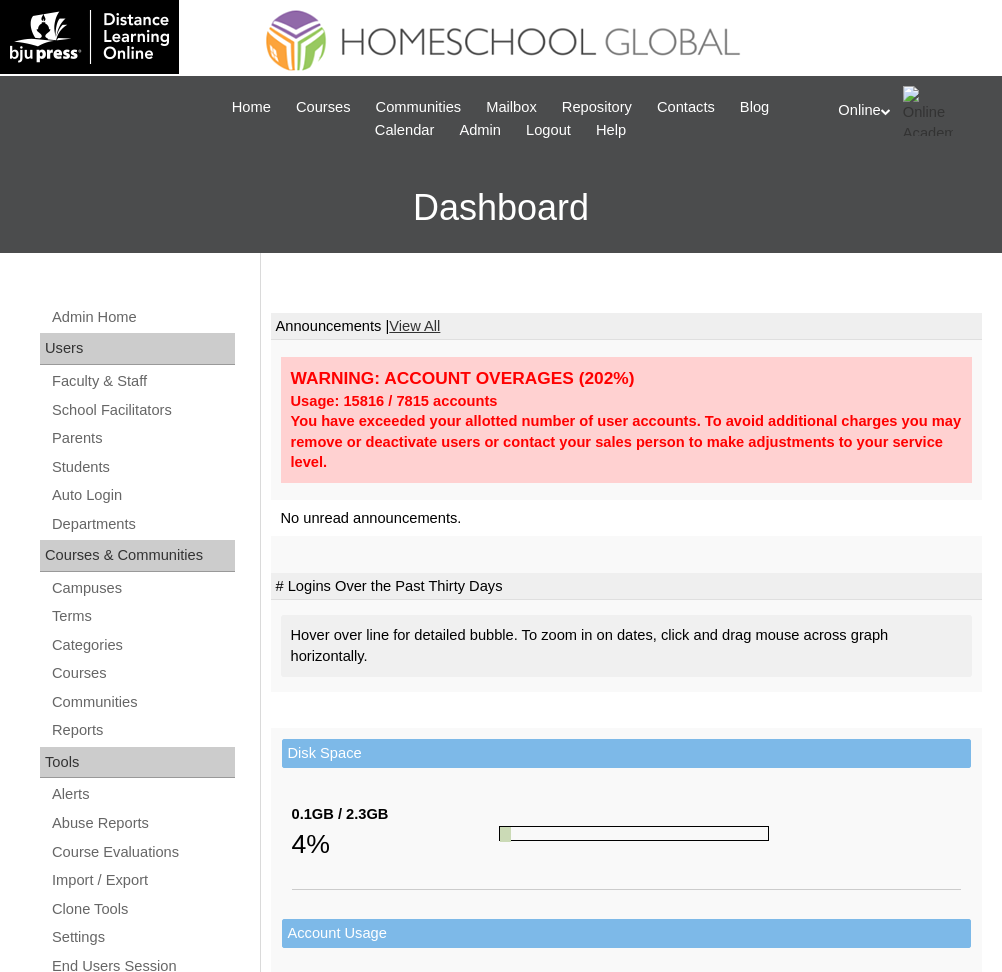scroll, scrollTop: 0, scrollLeft: 0, axis: both 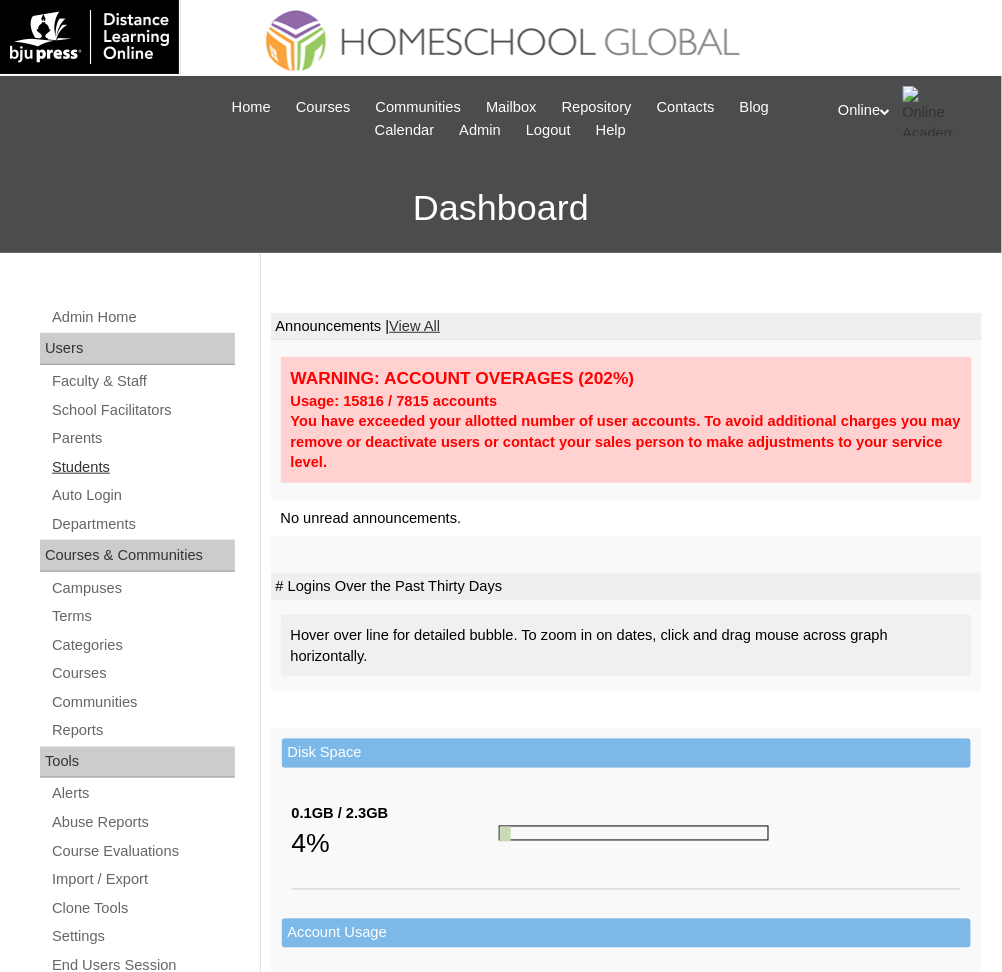 click on "Students" at bounding box center (142, 467) 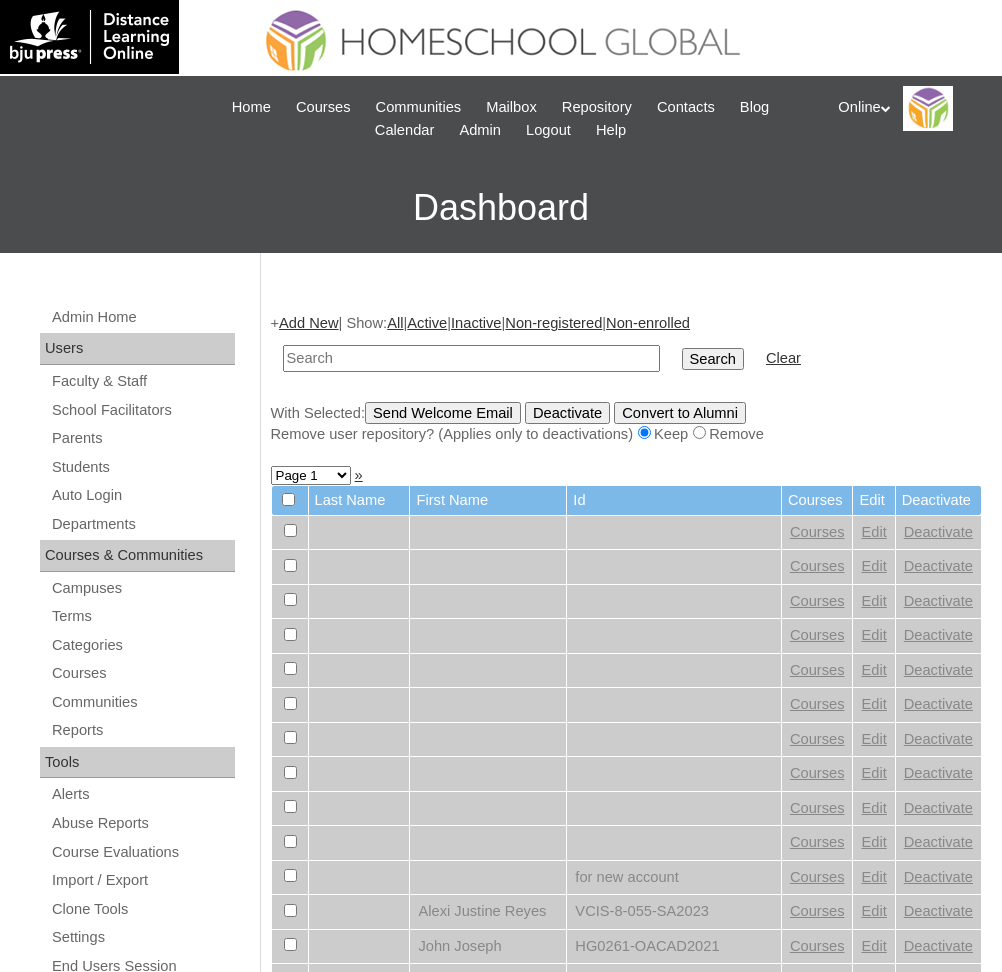scroll, scrollTop: 0, scrollLeft: 0, axis: both 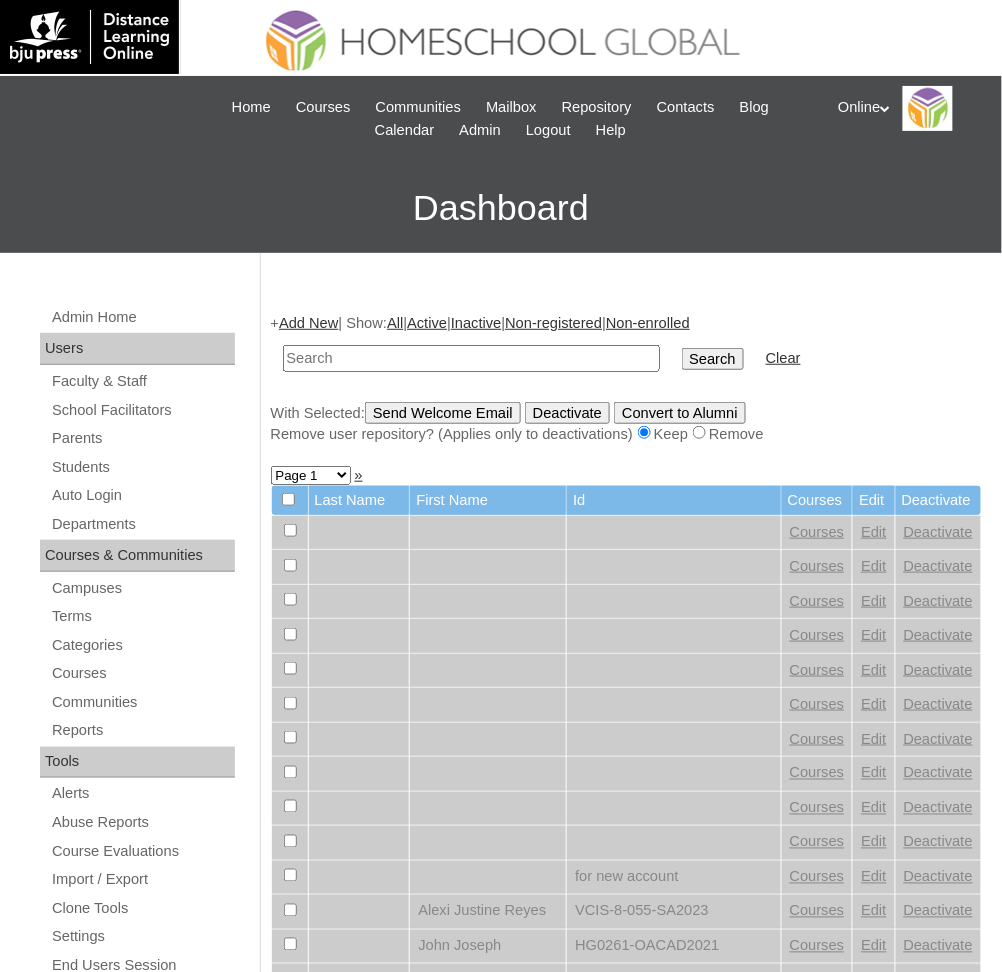 click at bounding box center [471, 358] 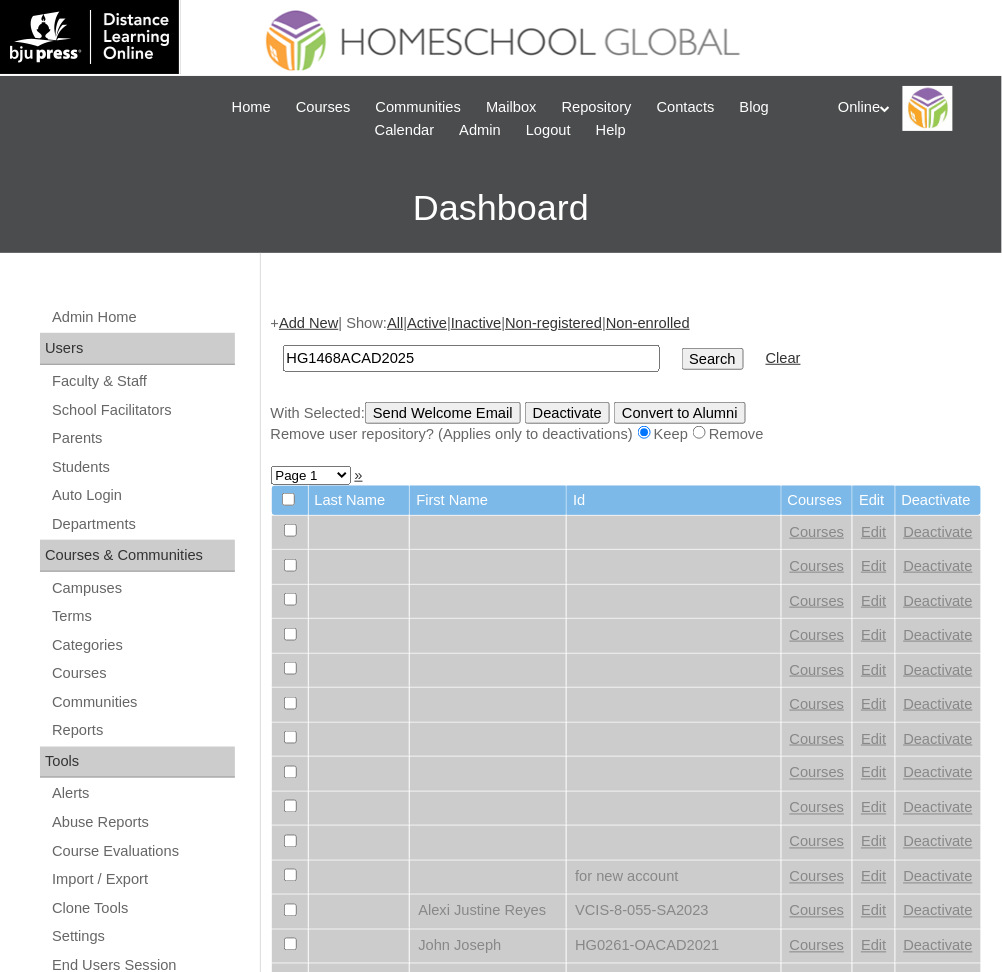 type on "HG1468ACAD2025" 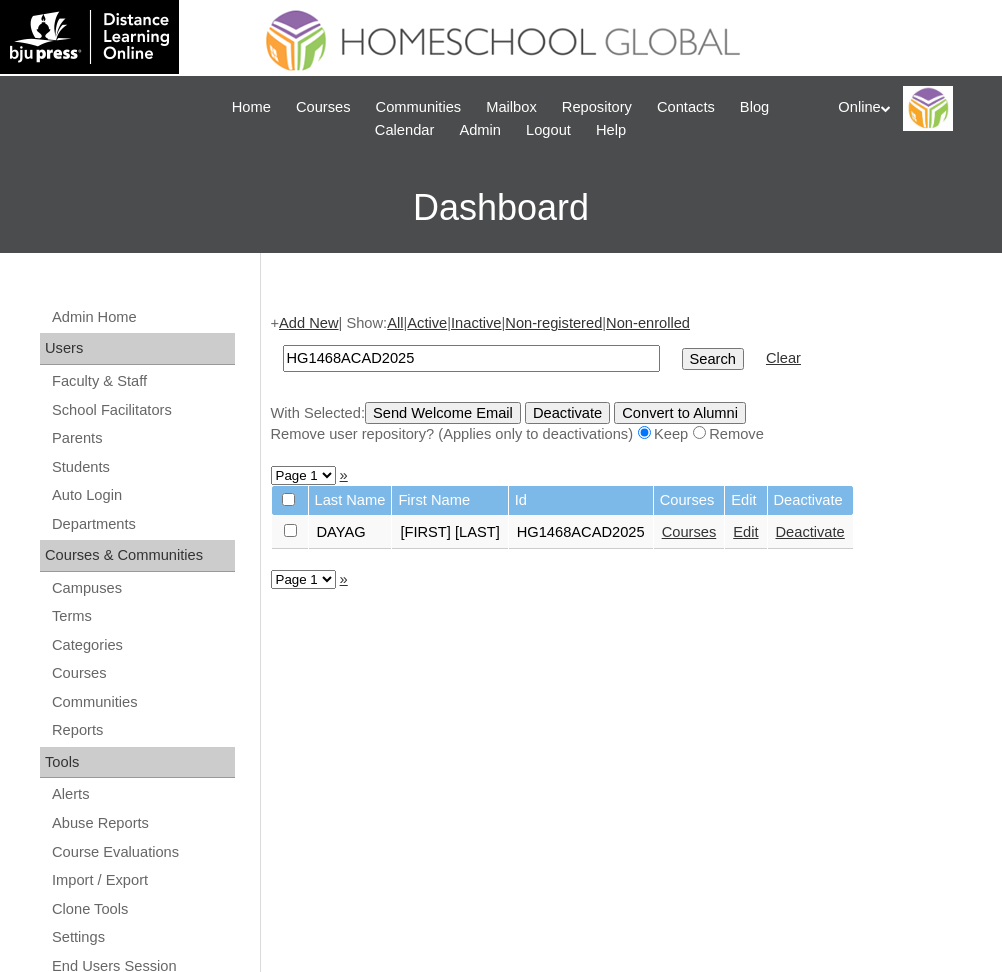 scroll, scrollTop: 0, scrollLeft: 0, axis: both 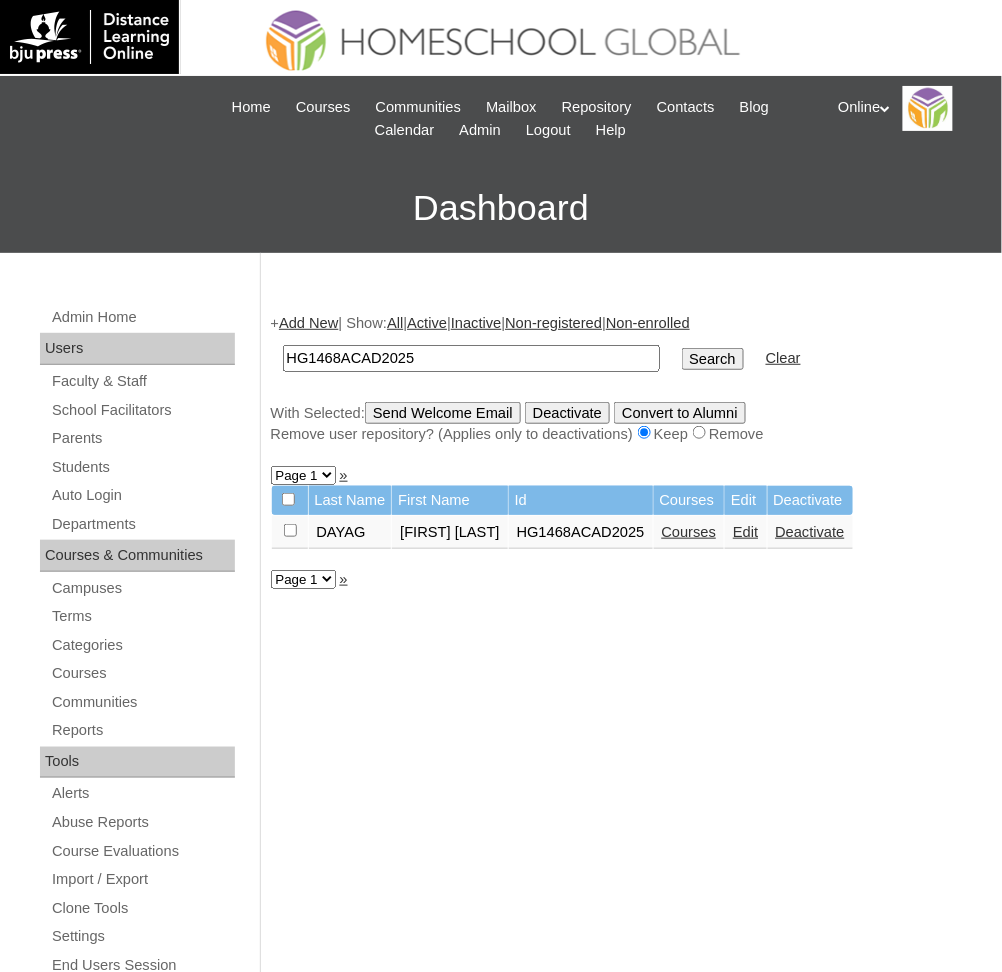click on "HG1468ACAD2025" at bounding box center [471, 358] 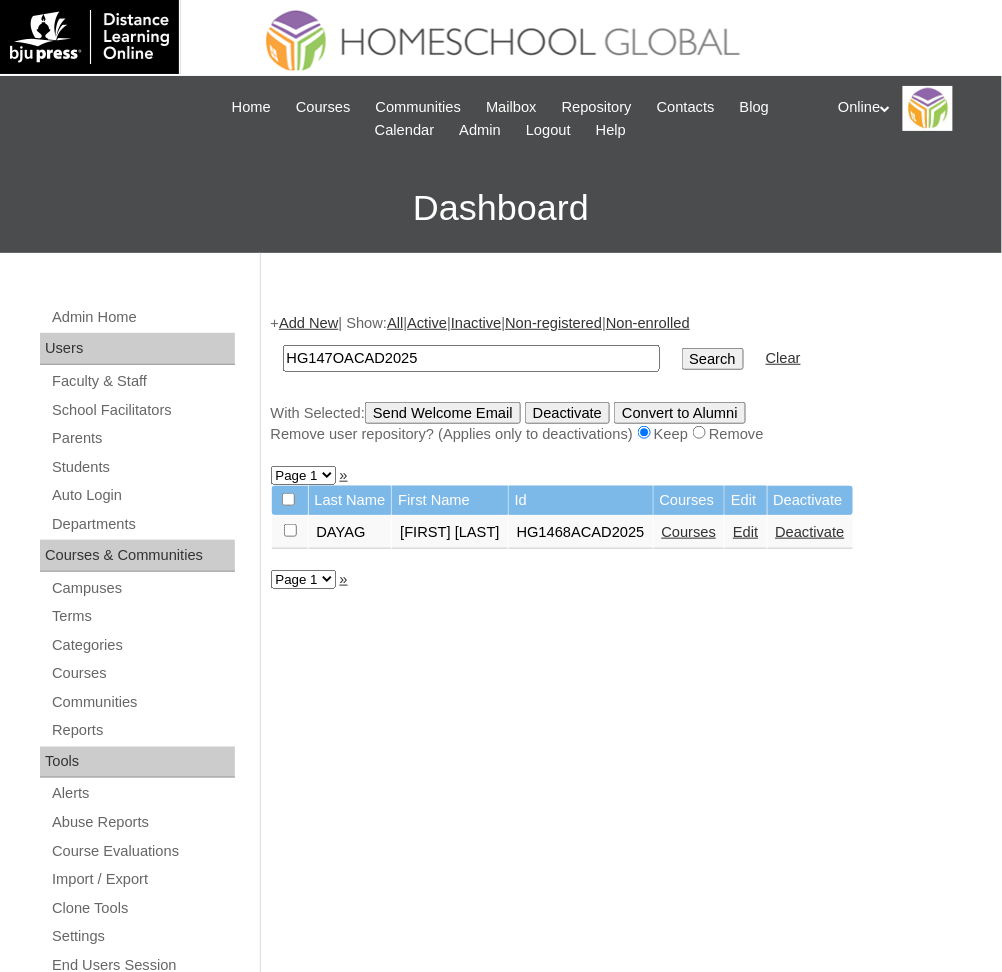 type on "HG147OACAD2025" 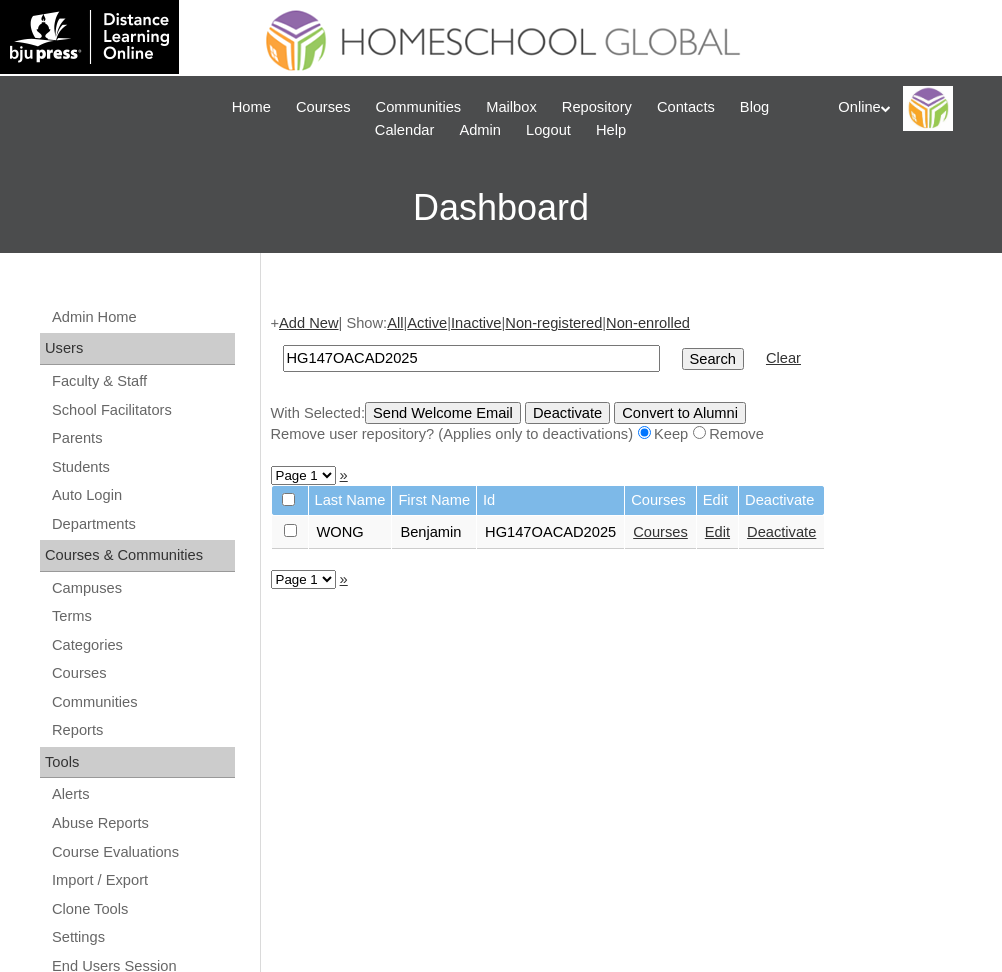 scroll, scrollTop: 0, scrollLeft: 0, axis: both 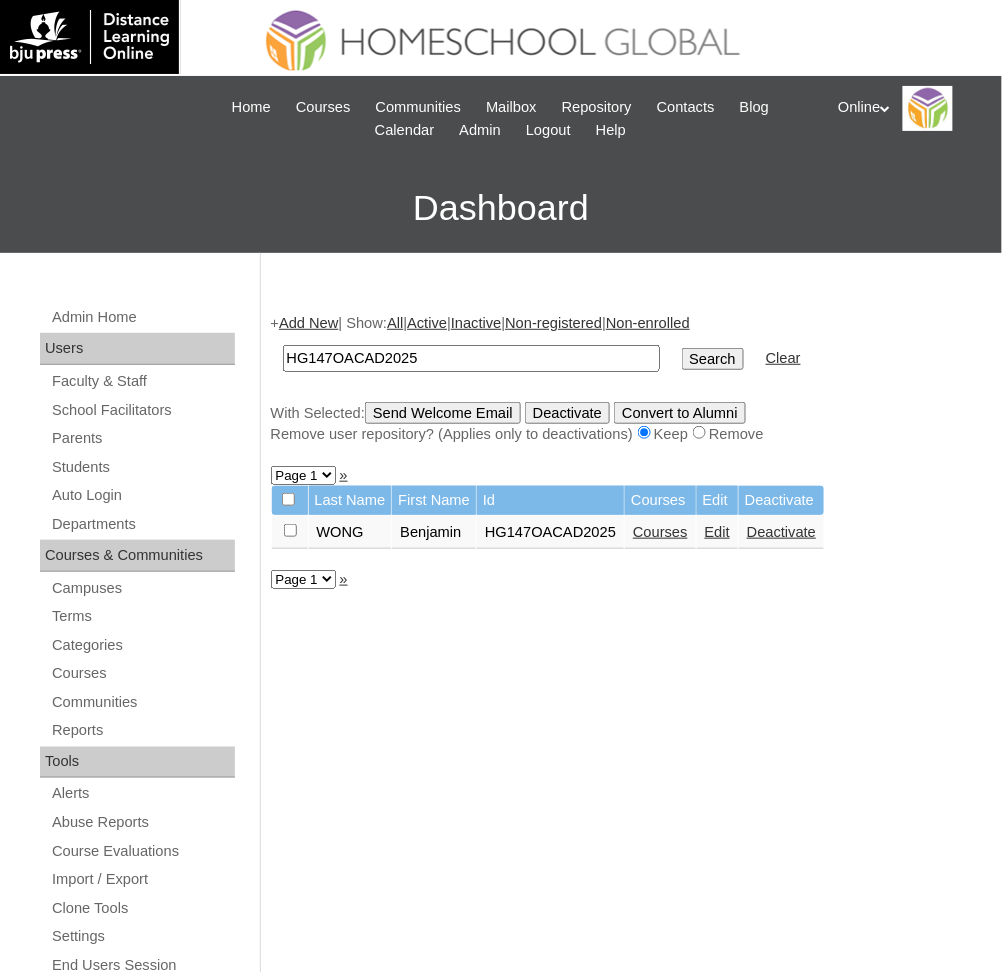 click on "HG147OACAD2025" at bounding box center (471, 358) 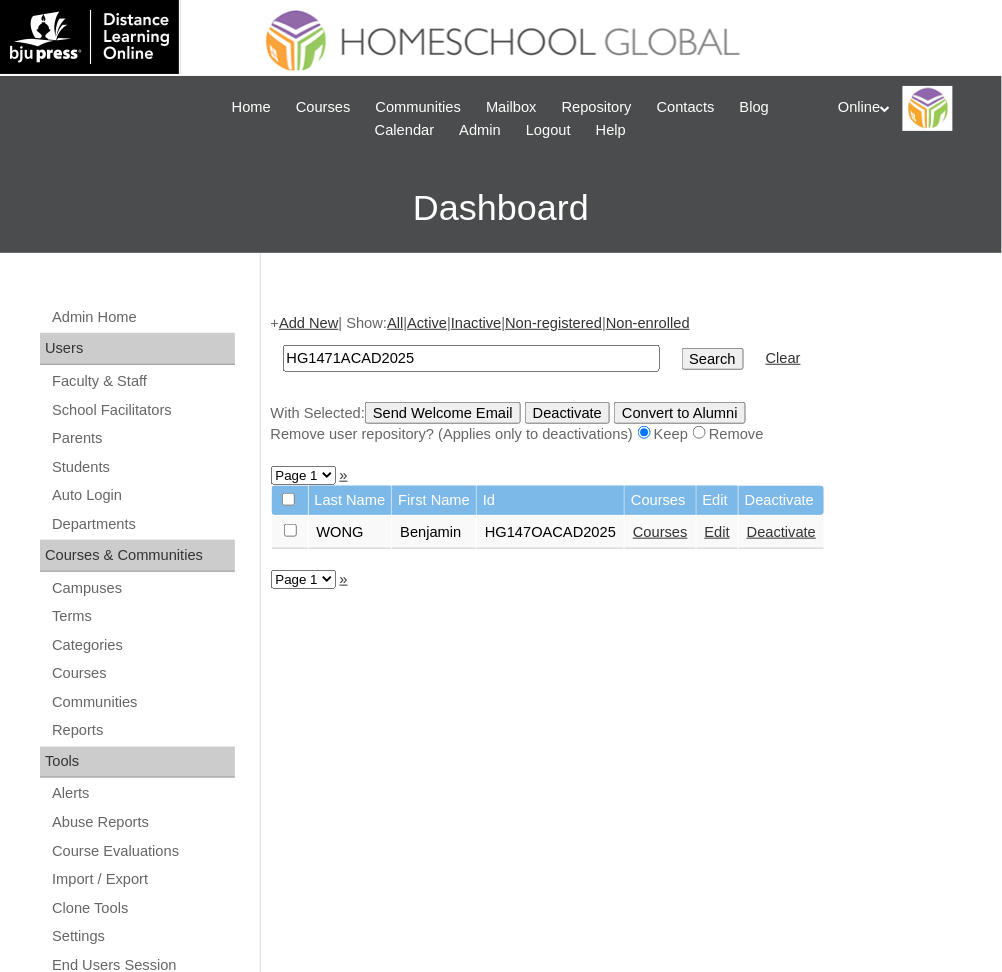 type on "HG1471ACAD2025" 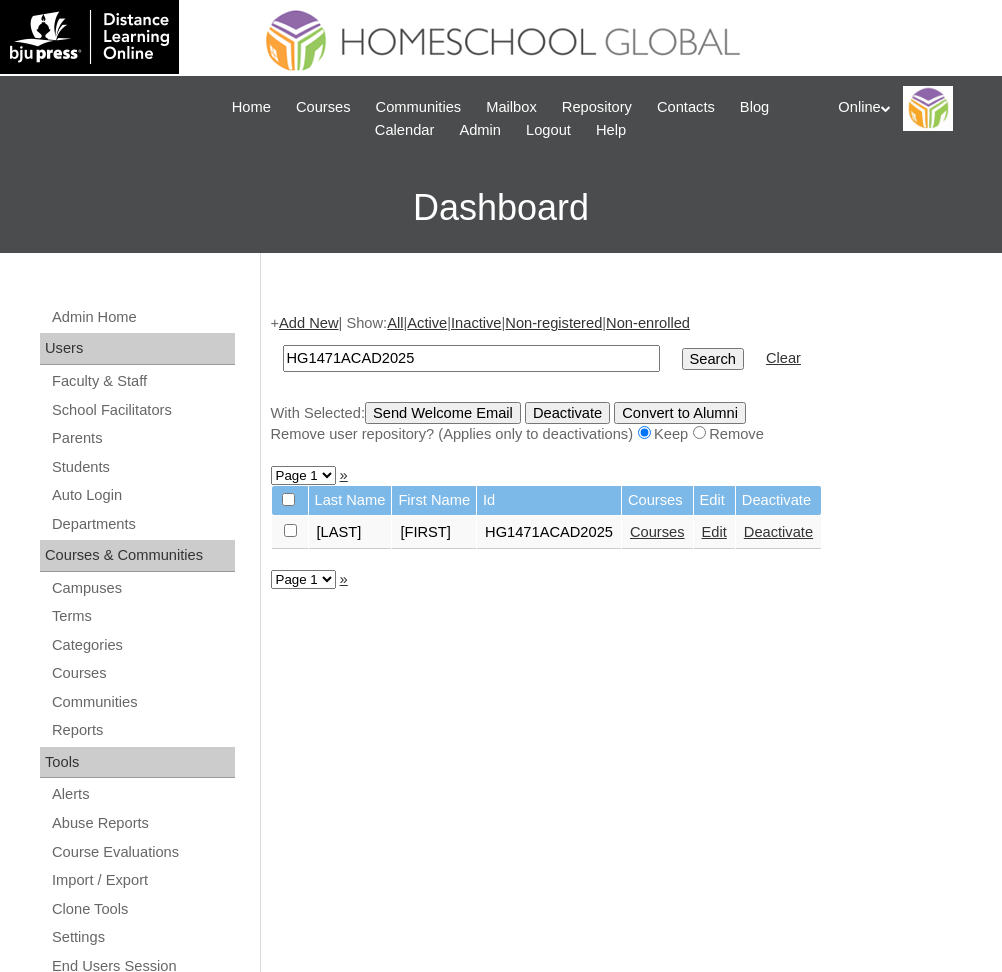 scroll, scrollTop: 0, scrollLeft: 0, axis: both 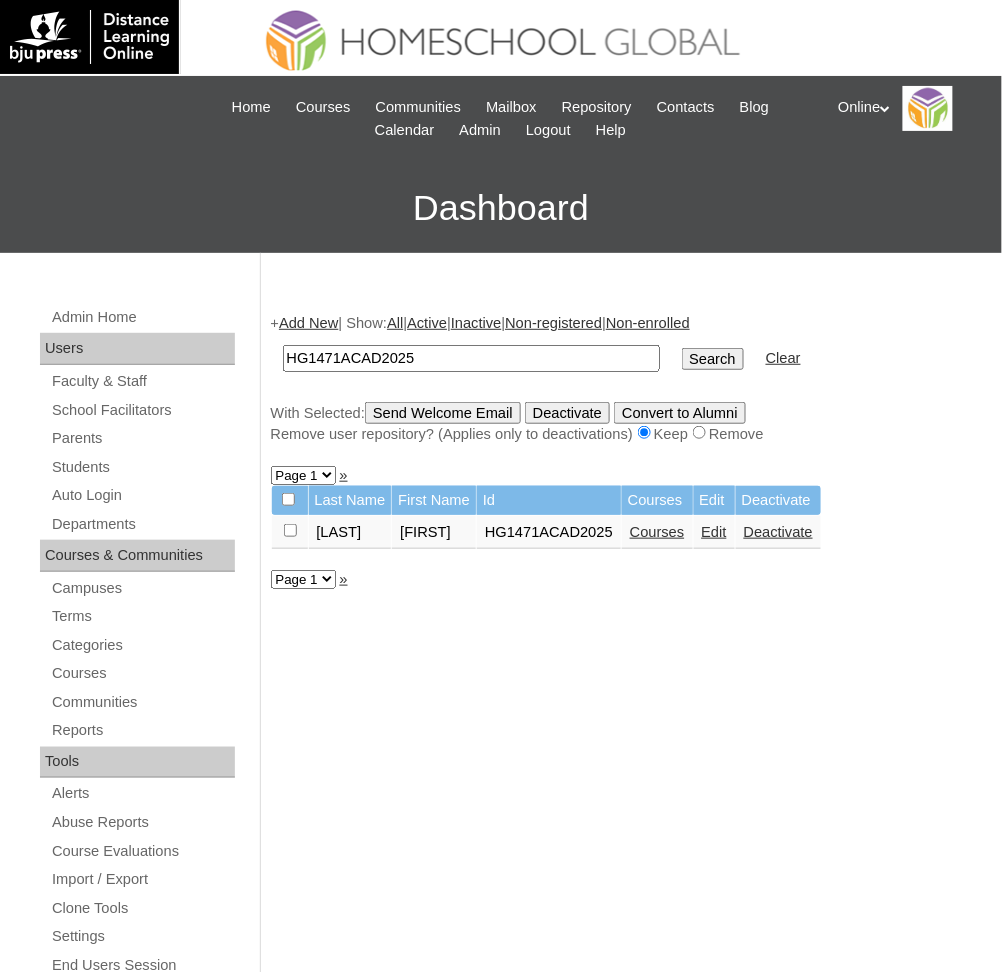 click on "Edit" at bounding box center (714, 532) 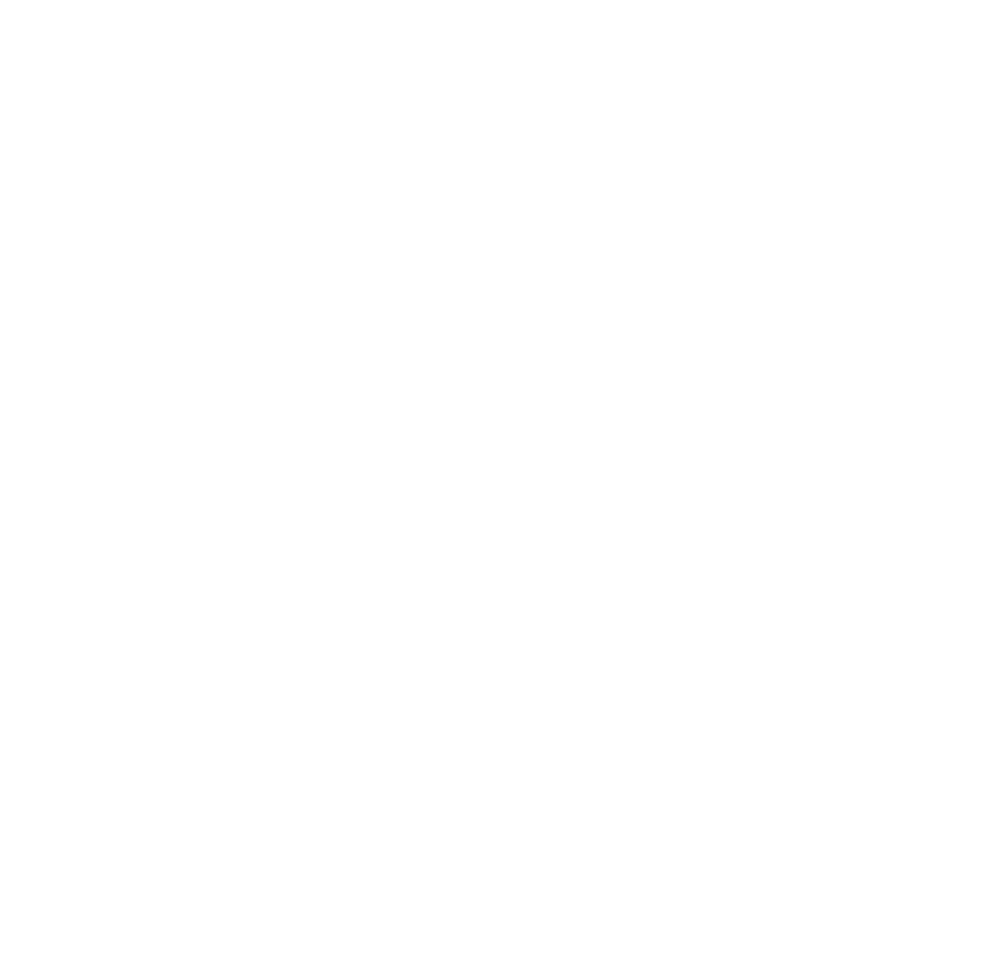 scroll, scrollTop: 0, scrollLeft: 0, axis: both 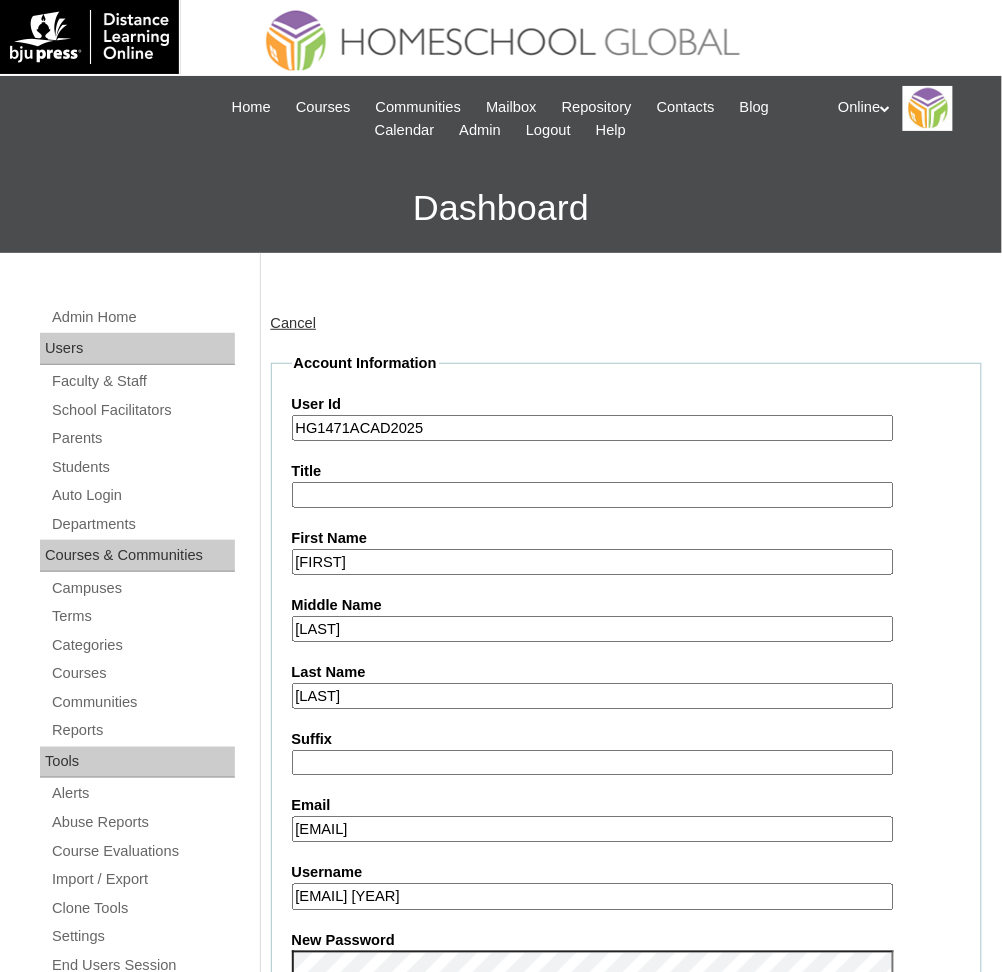 click on "HG1471ACAD2025" at bounding box center [593, 428] 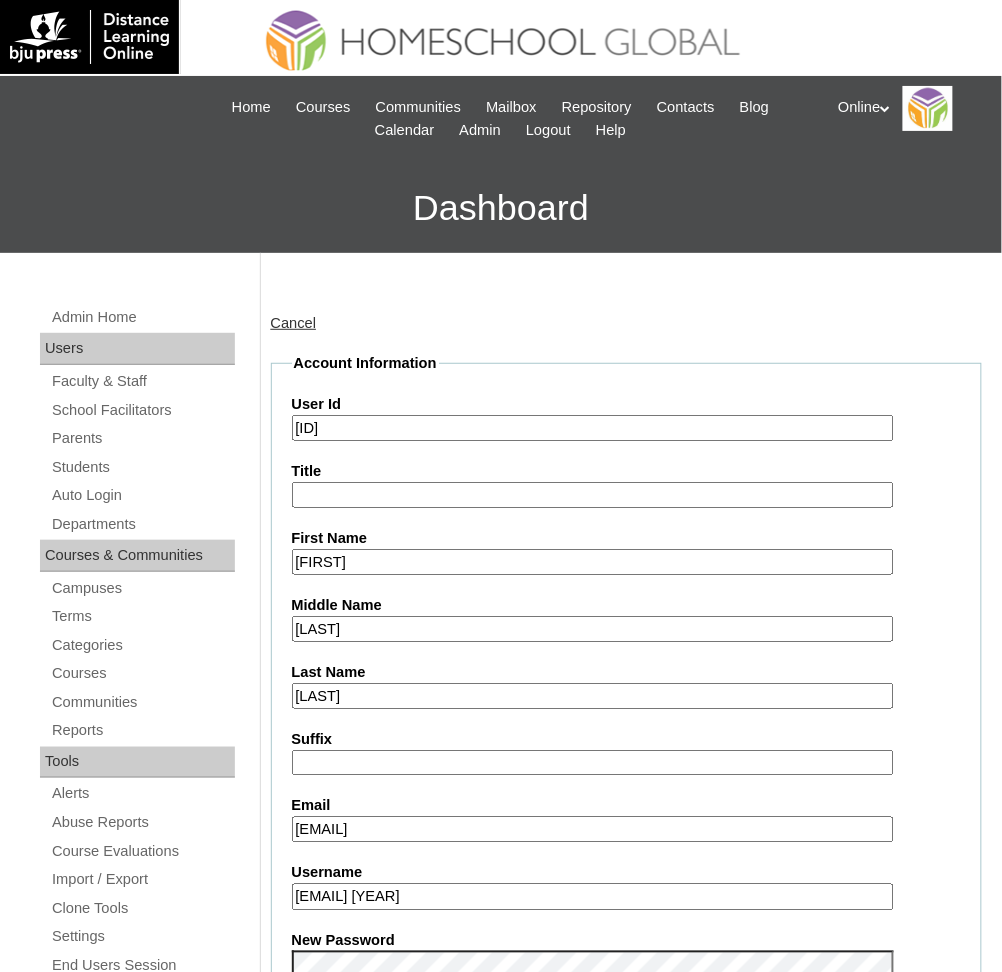 type on "[ID]" 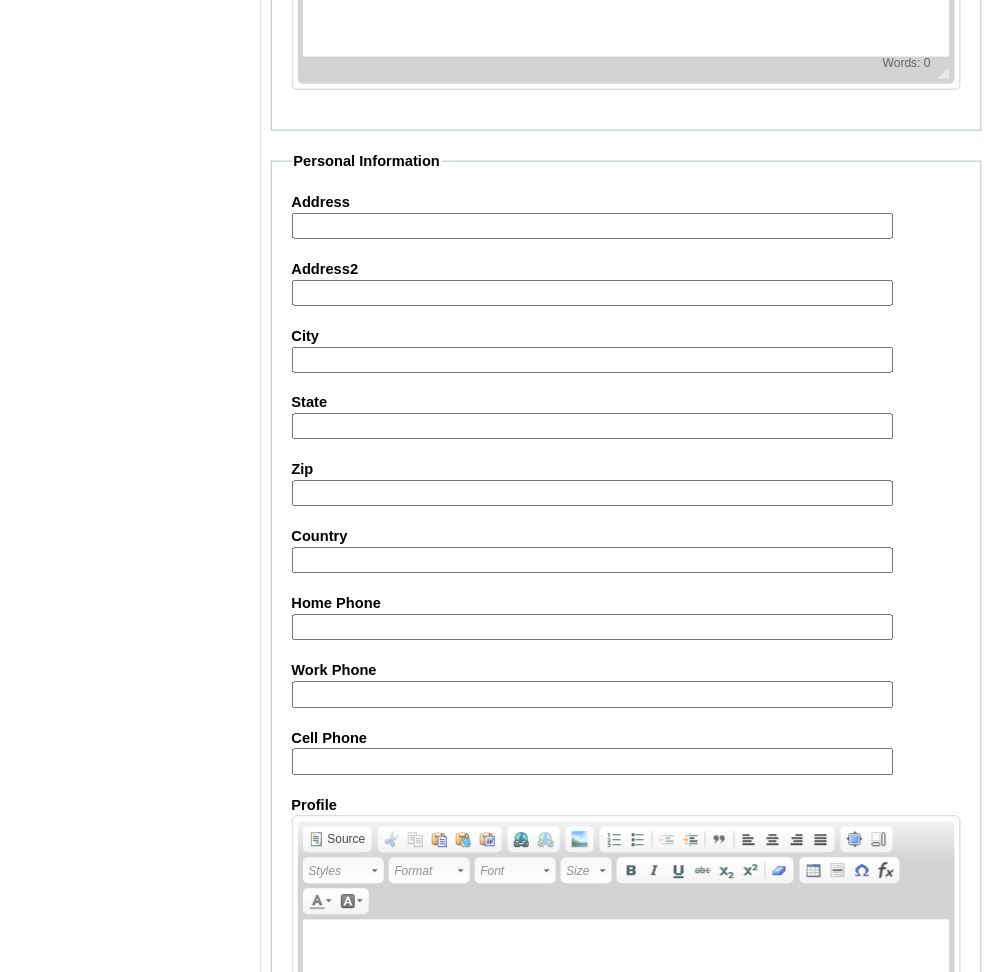 scroll, scrollTop: 2086, scrollLeft: 0, axis: vertical 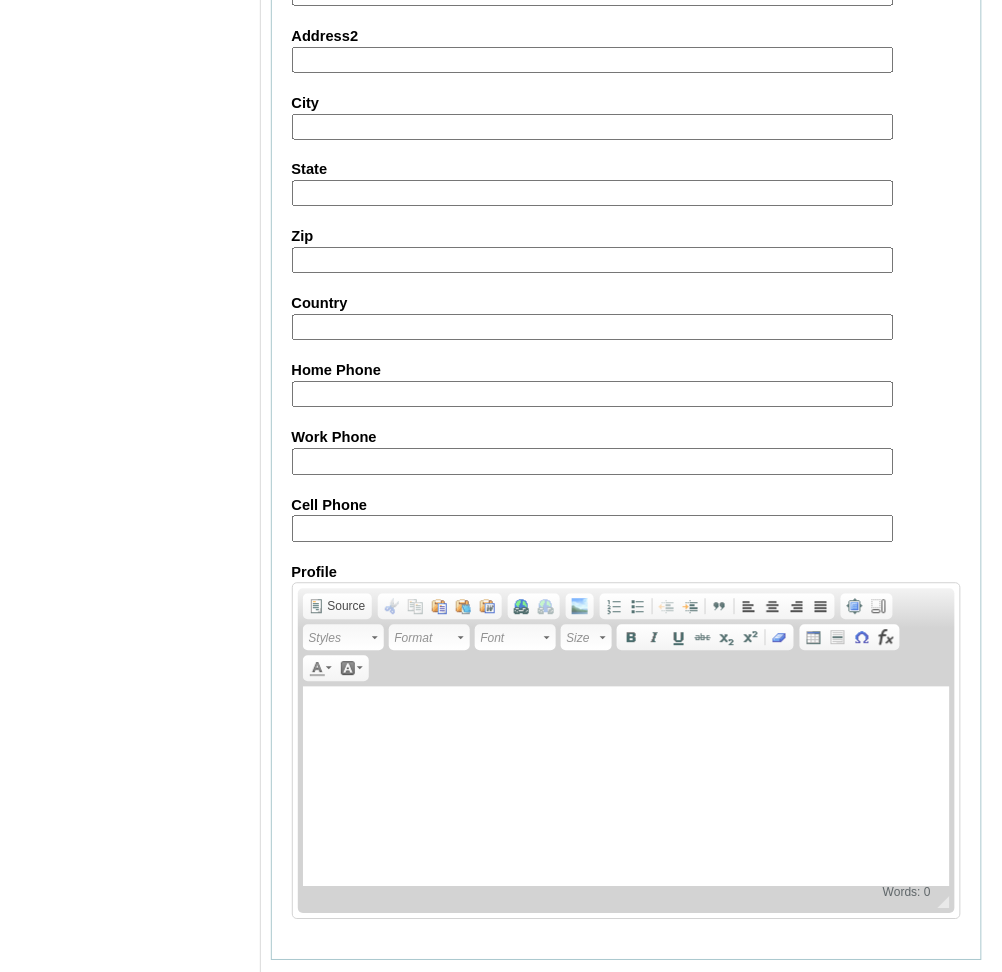 click on "Submit" at bounding box center [302, 992] 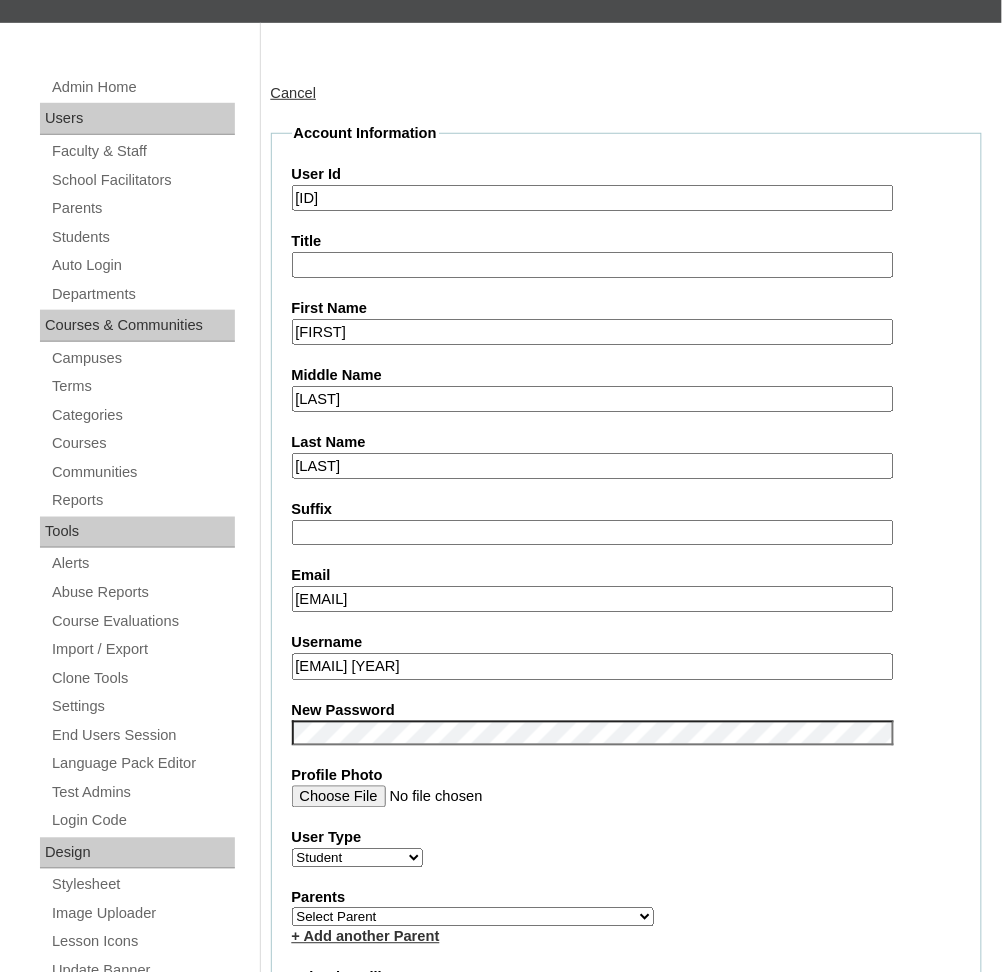 scroll, scrollTop: 228, scrollLeft: 0, axis: vertical 